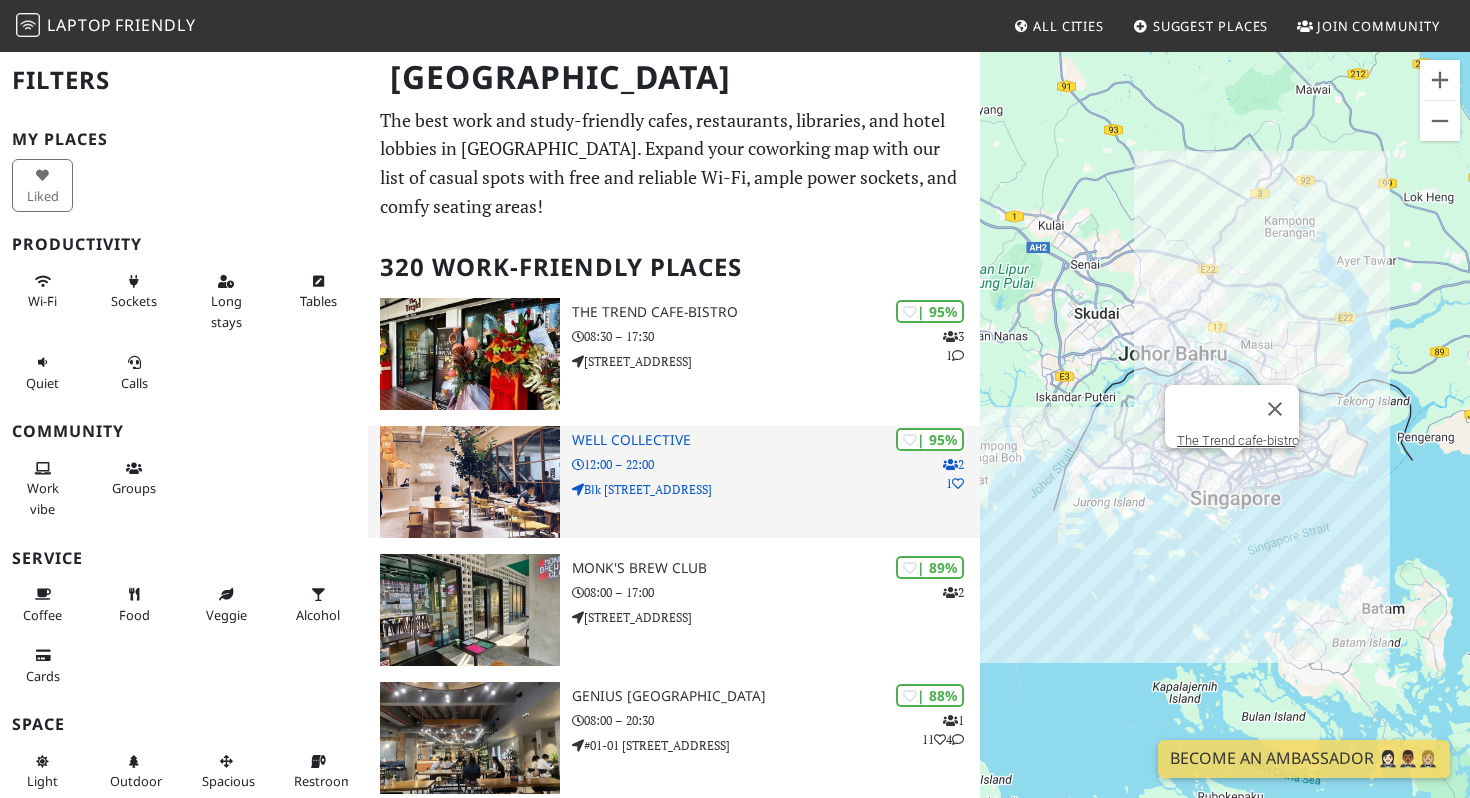 scroll, scrollTop: 0, scrollLeft: 0, axis: both 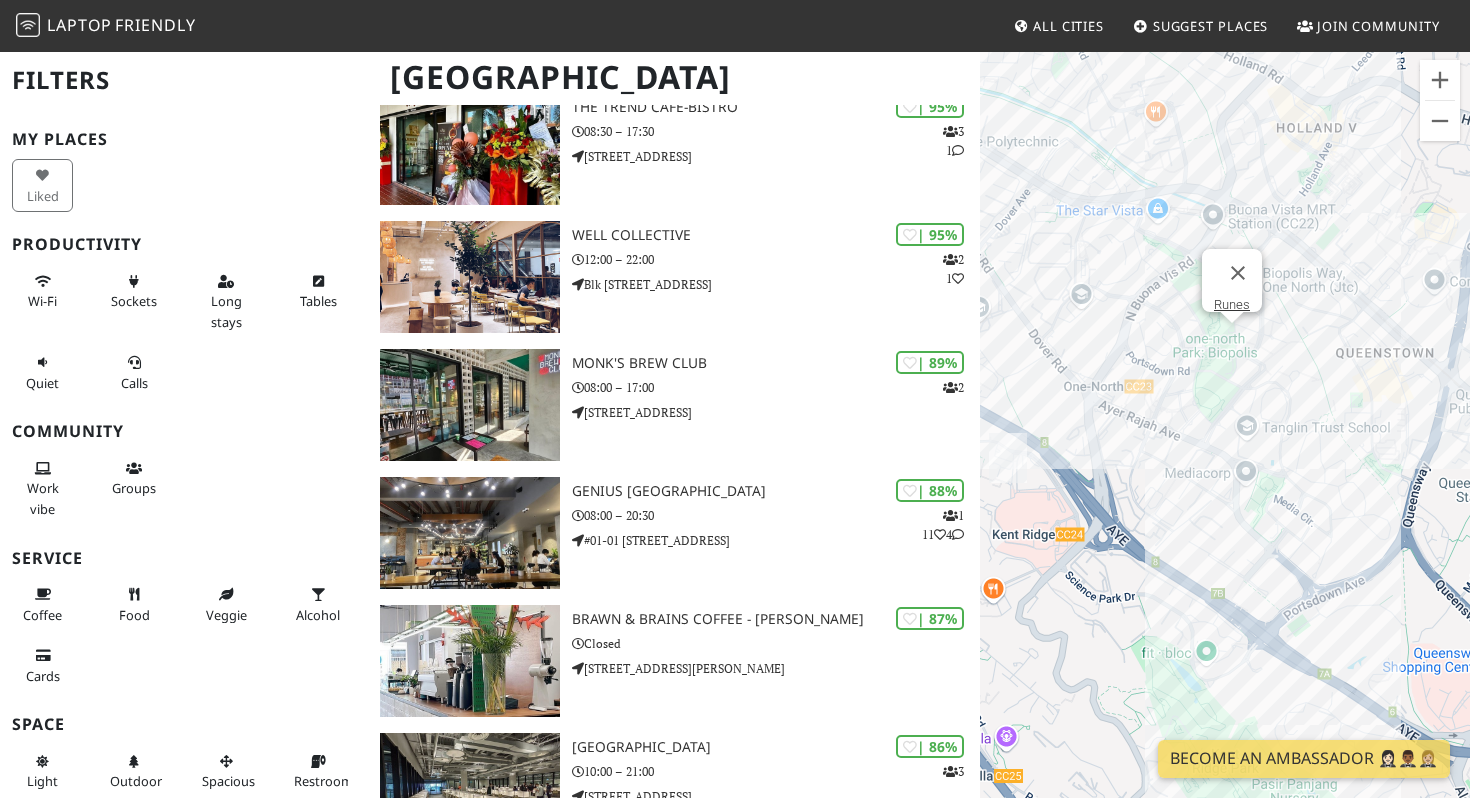 click on "To navigate, press the arrow keys. Runes" at bounding box center (1225, 449) 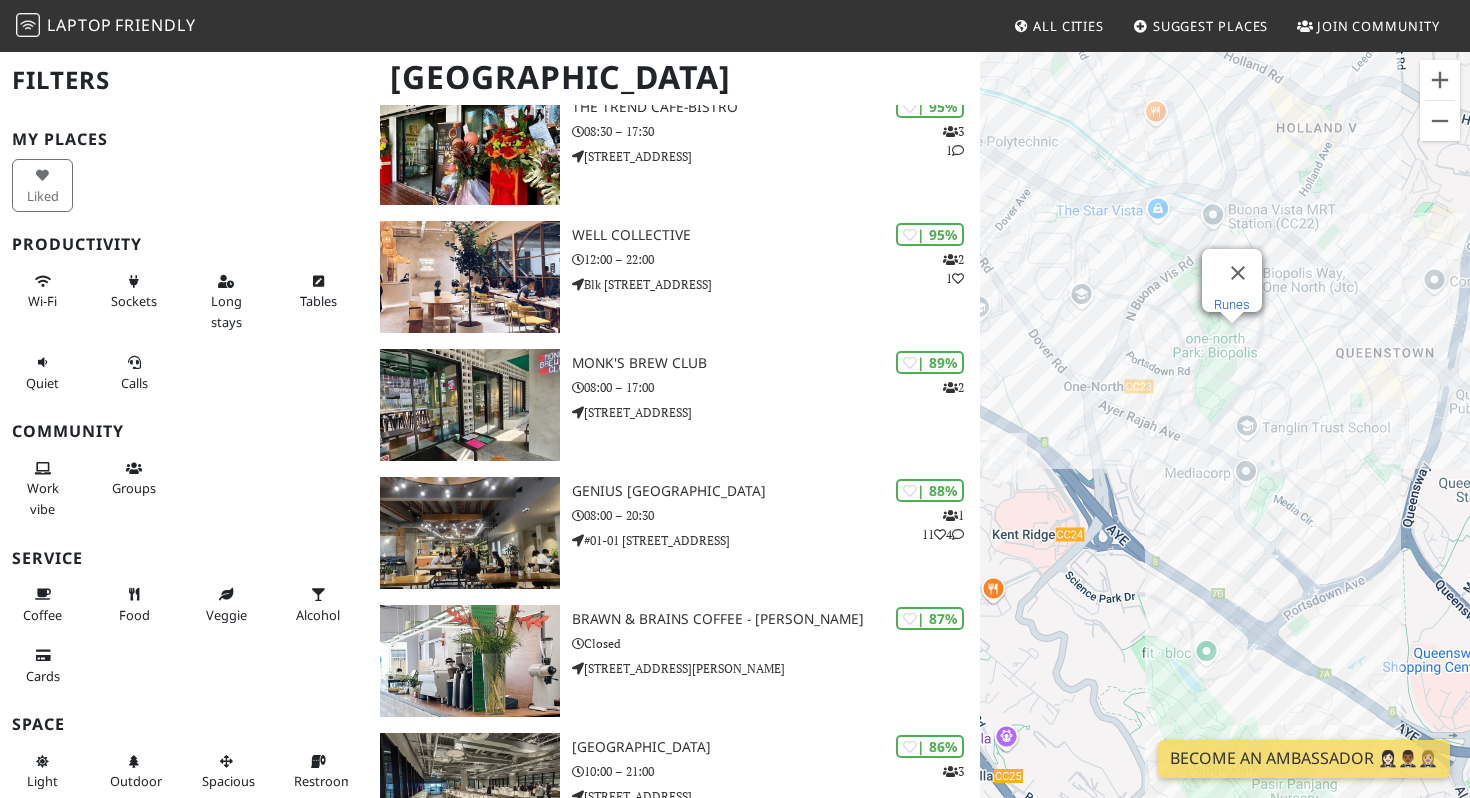 click on "Runes" at bounding box center (1232, 304) 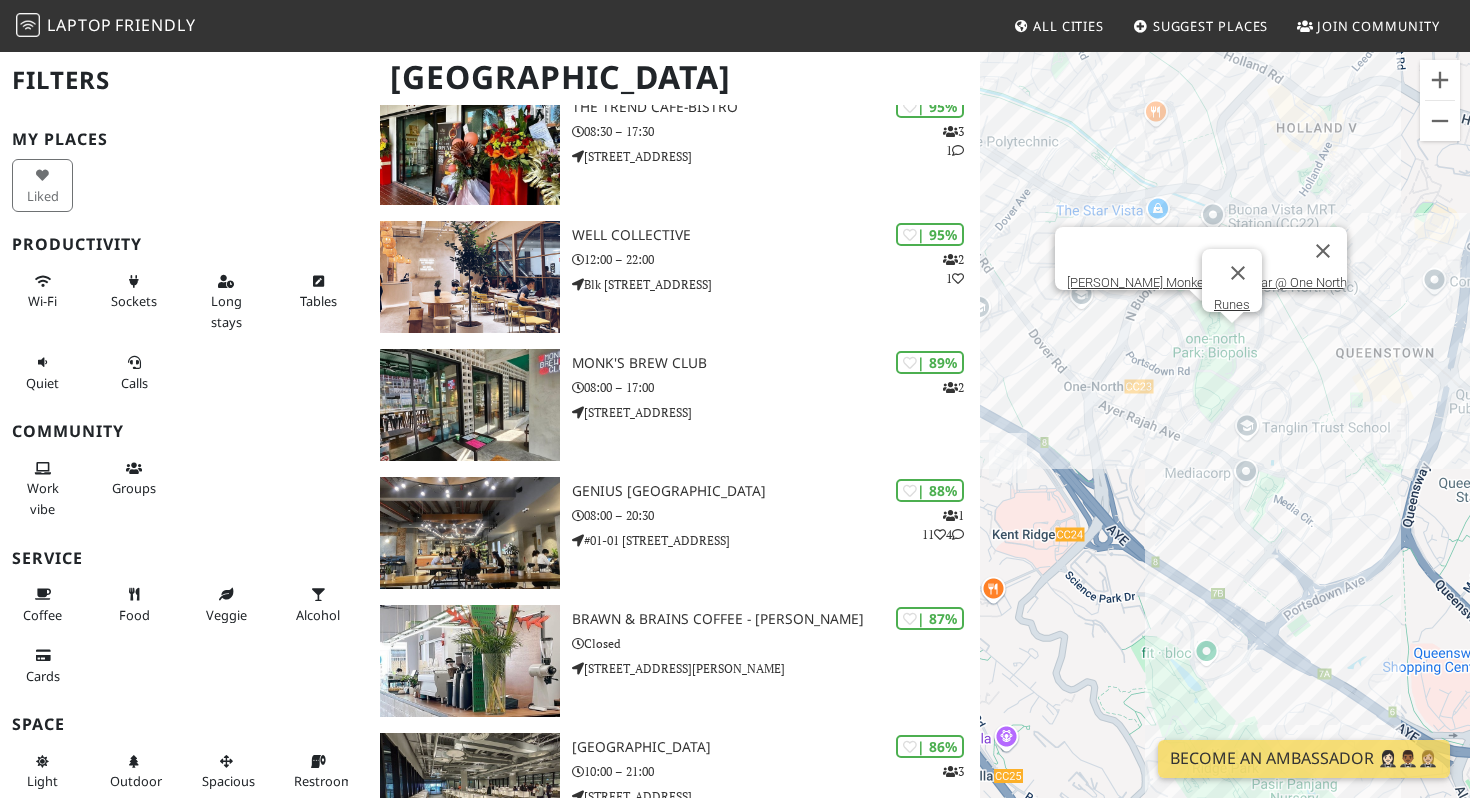 click on "To navigate, press the arrow keys. Runes Jimmy Monkey Cafe & Bar @ One North" at bounding box center (1225, 449) 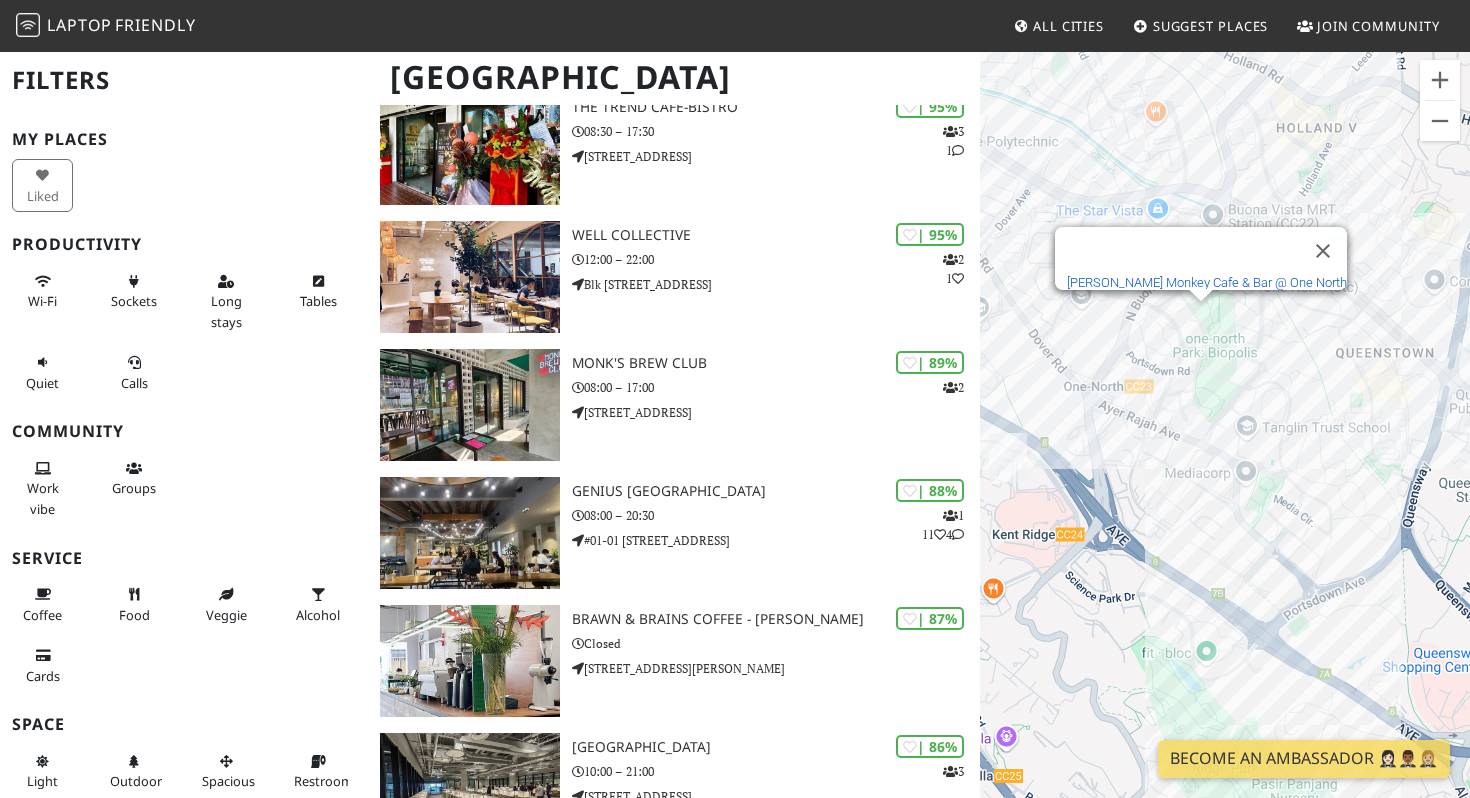click on "Jimmy Monkey Cafe & Bar @ One North" at bounding box center [1207, 282] 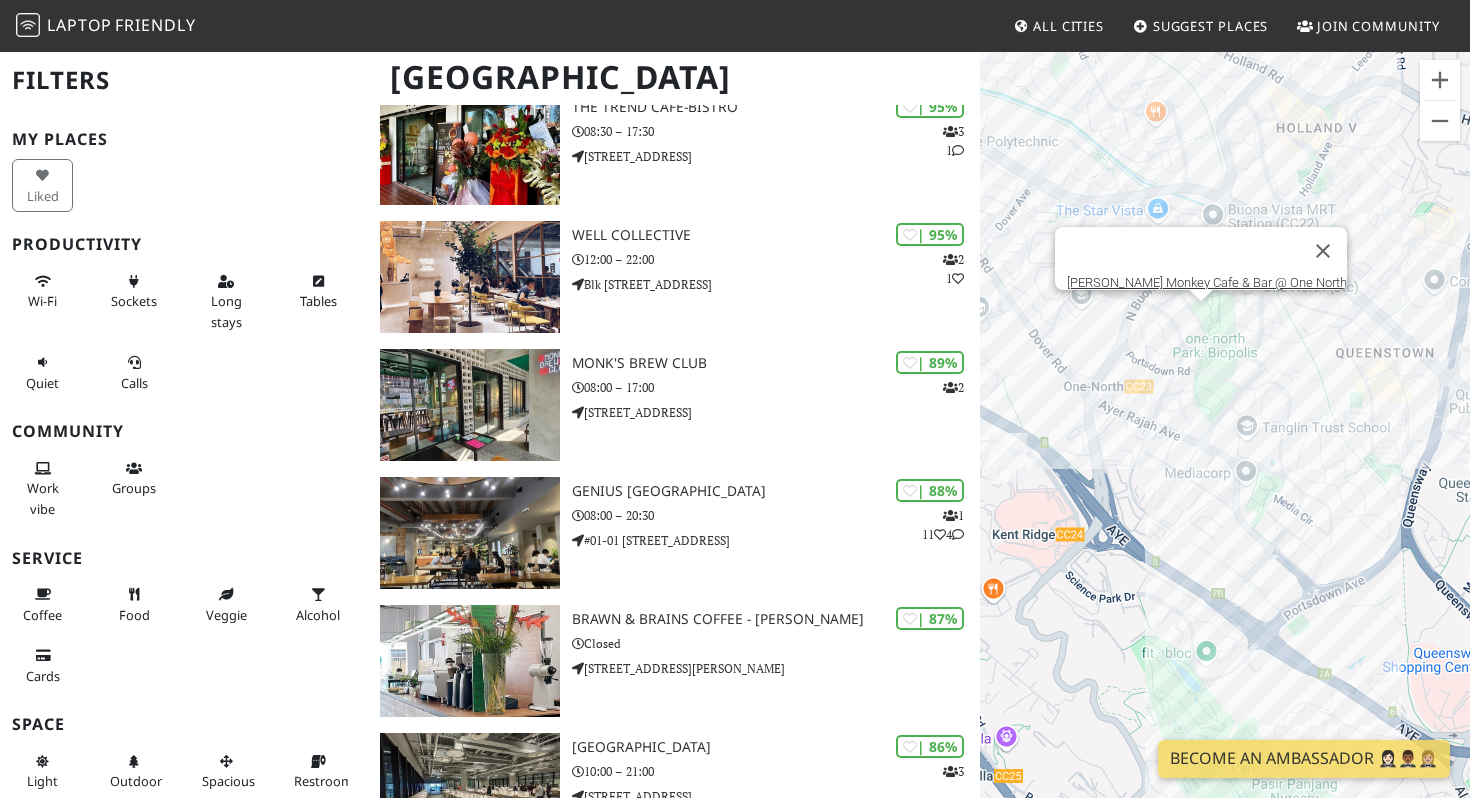 click on "To navigate, press the arrow keys. Jimmy Monkey Cafe & Bar @ One North" at bounding box center [1225, 449] 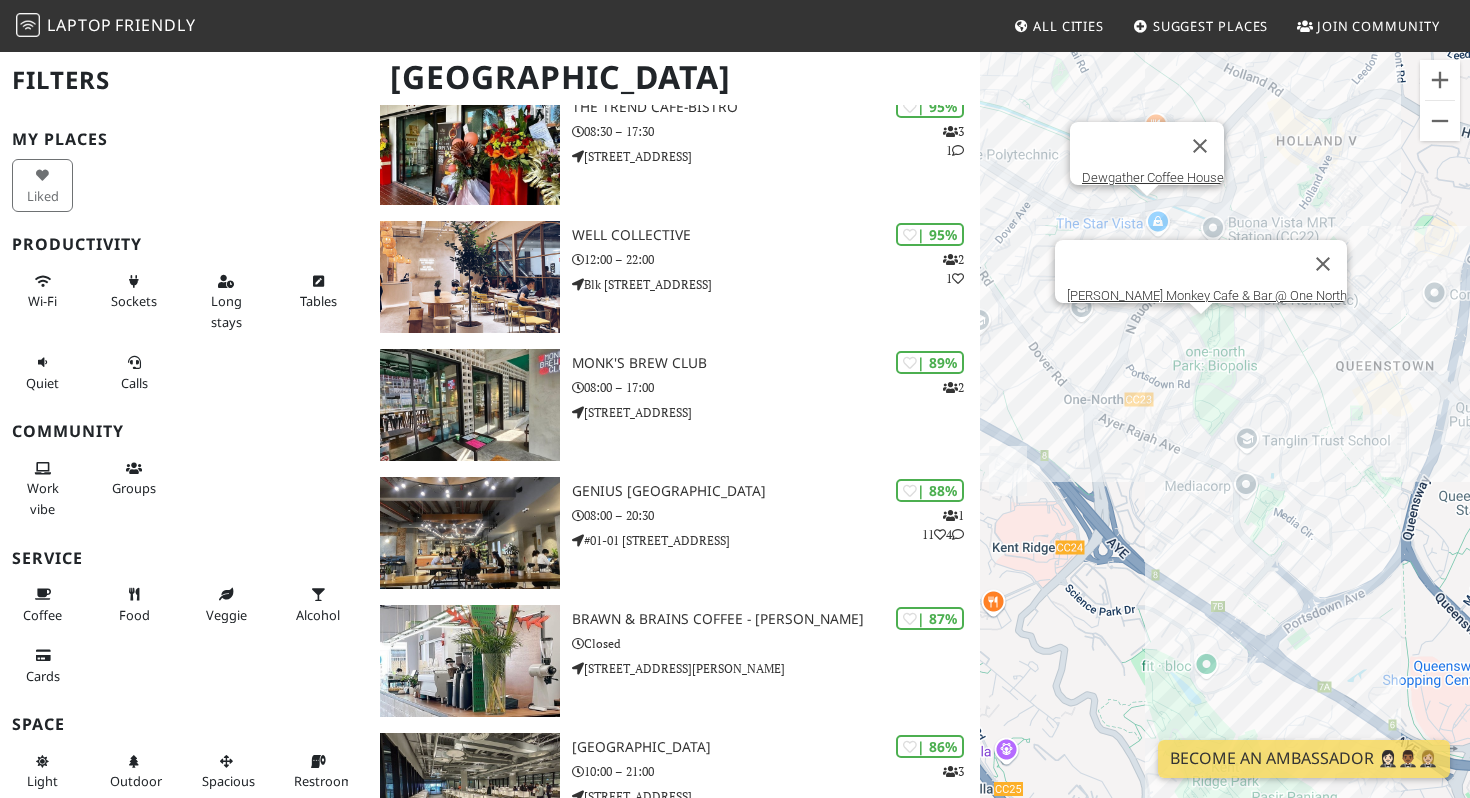 click on "To navigate, press the arrow keys. Jimmy Monkey Cafe & Bar @ One North Dewgather Coffee House" at bounding box center (1225, 449) 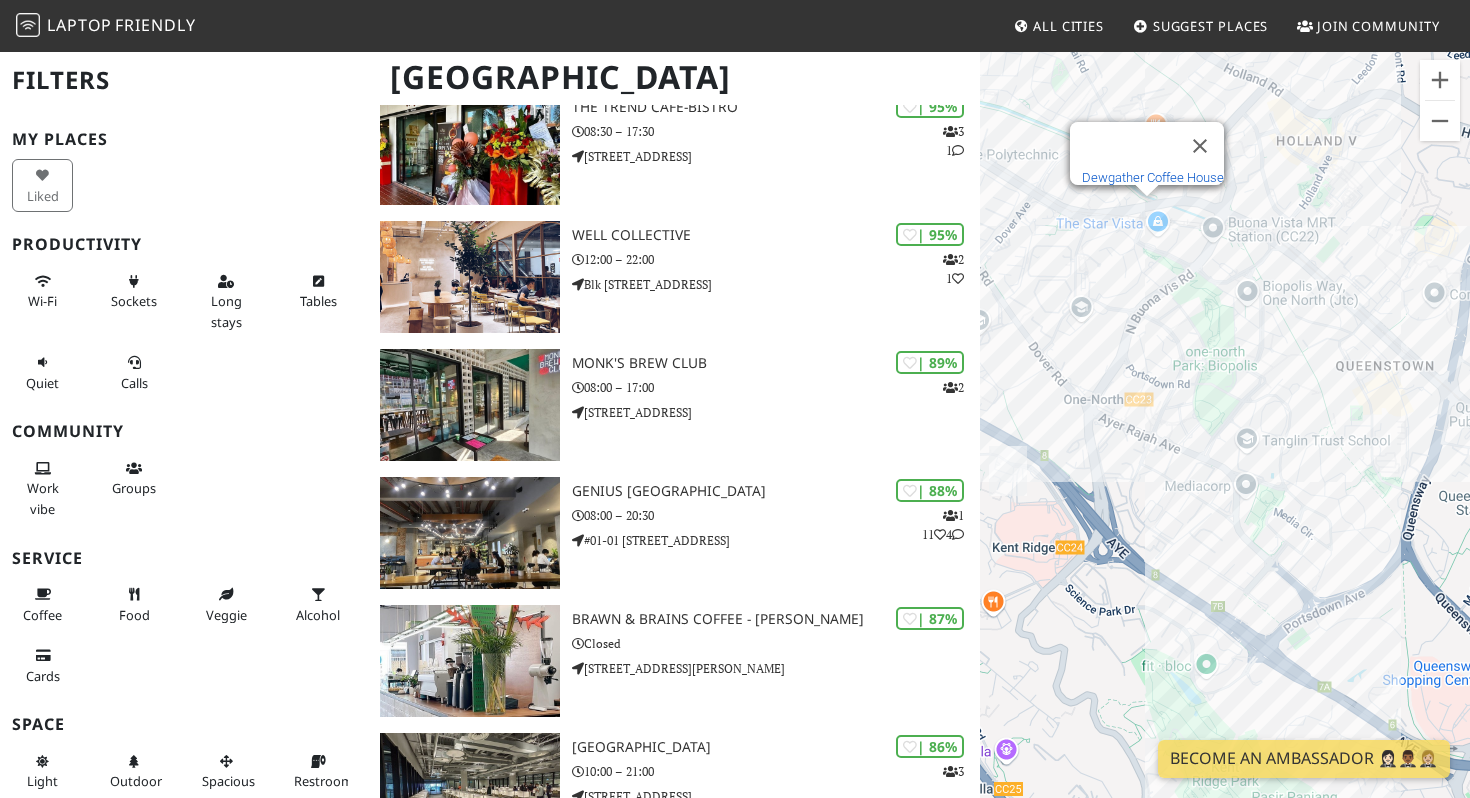 click on "Dewgather Coffee House" at bounding box center [1153, 177] 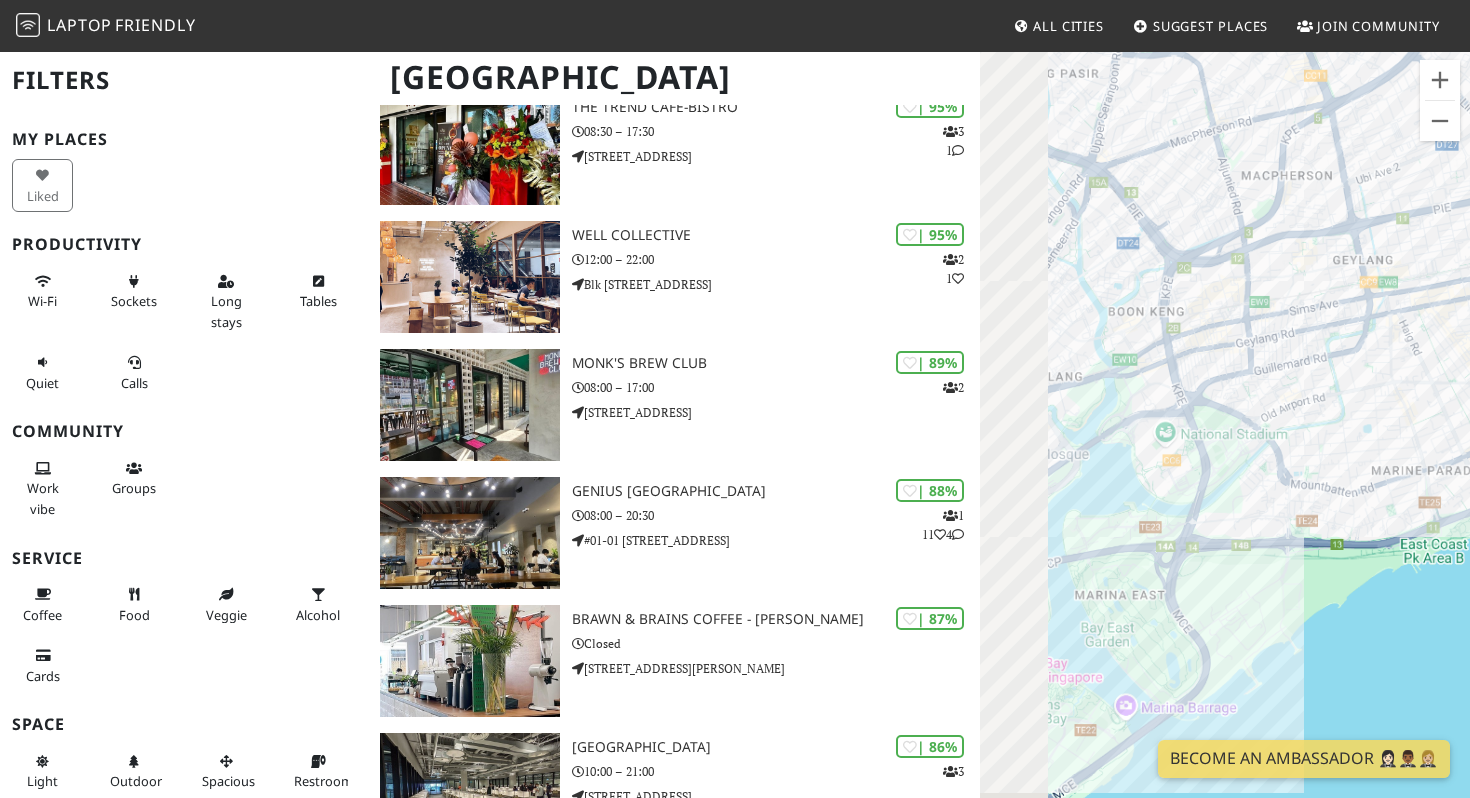 drag, startPoint x: 1105, startPoint y: 259, endPoint x: 1450, endPoint y: 478, distance: 408.6392 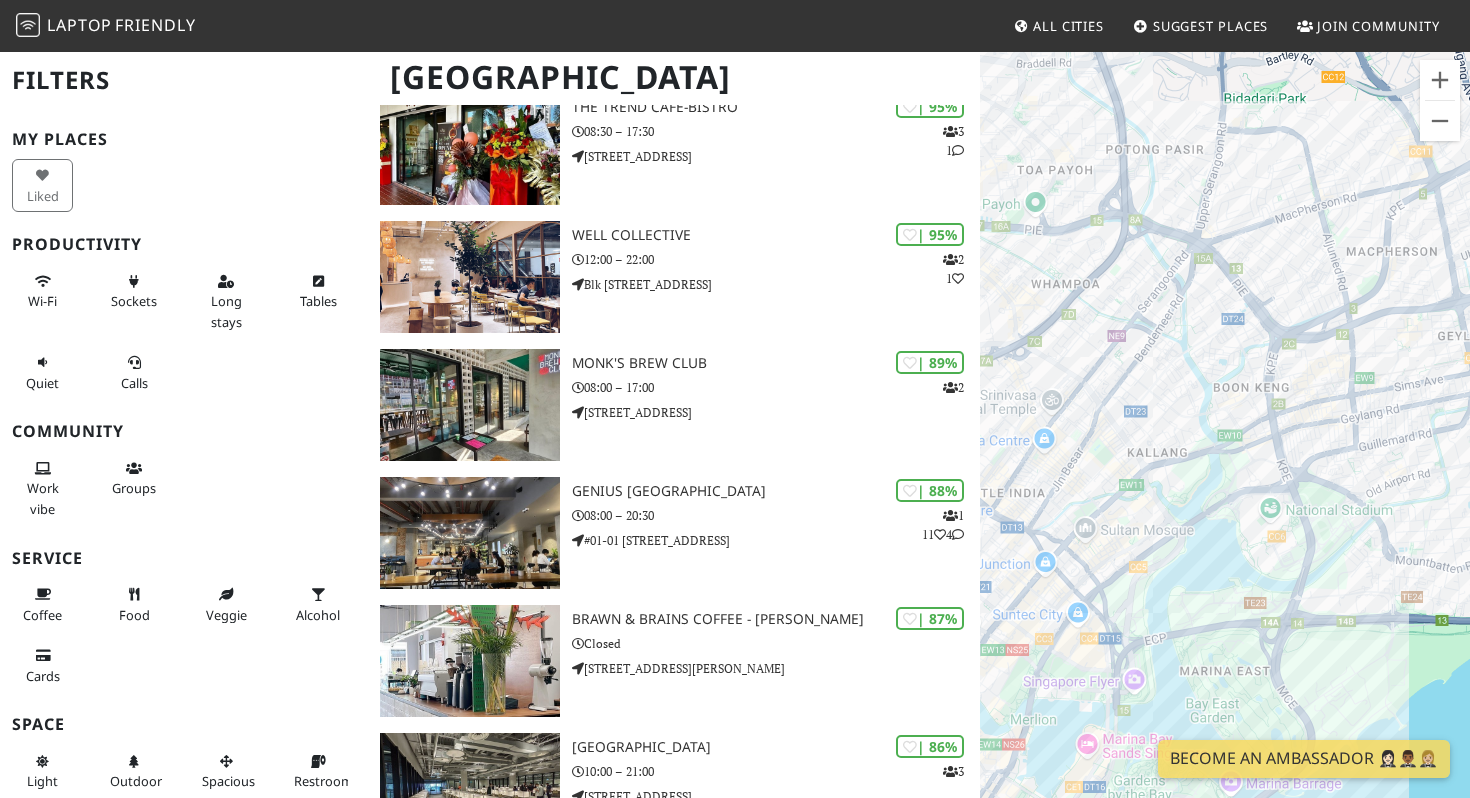 drag, startPoint x: 1345, startPoint y: 388, endPoint x: 1469, endPoint y: 245, distance: 189.27493 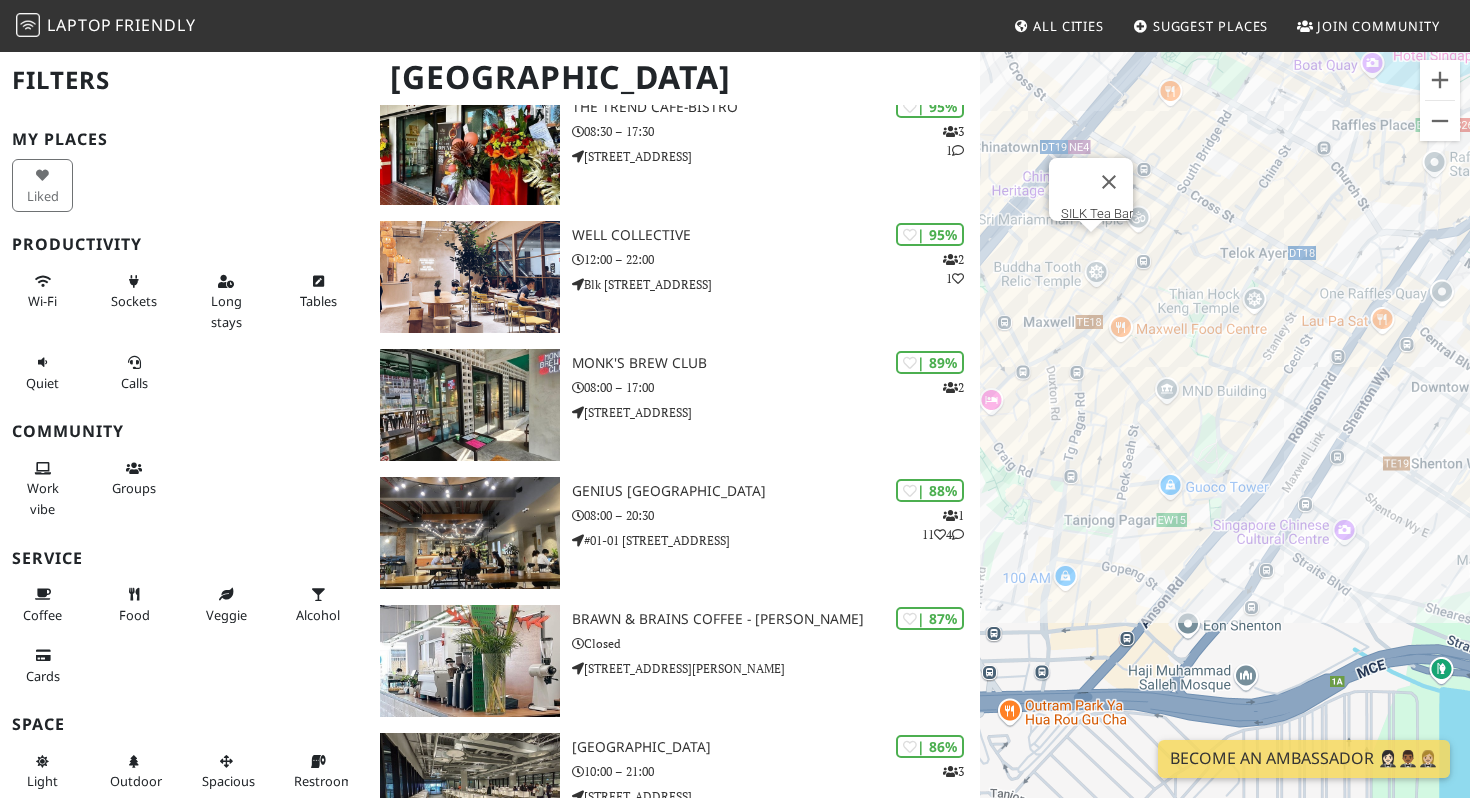 click on "To navigate, press the arrow keys. Dewgather Coffee House SILK Tea Bar" at bounding box center [1225, 449] 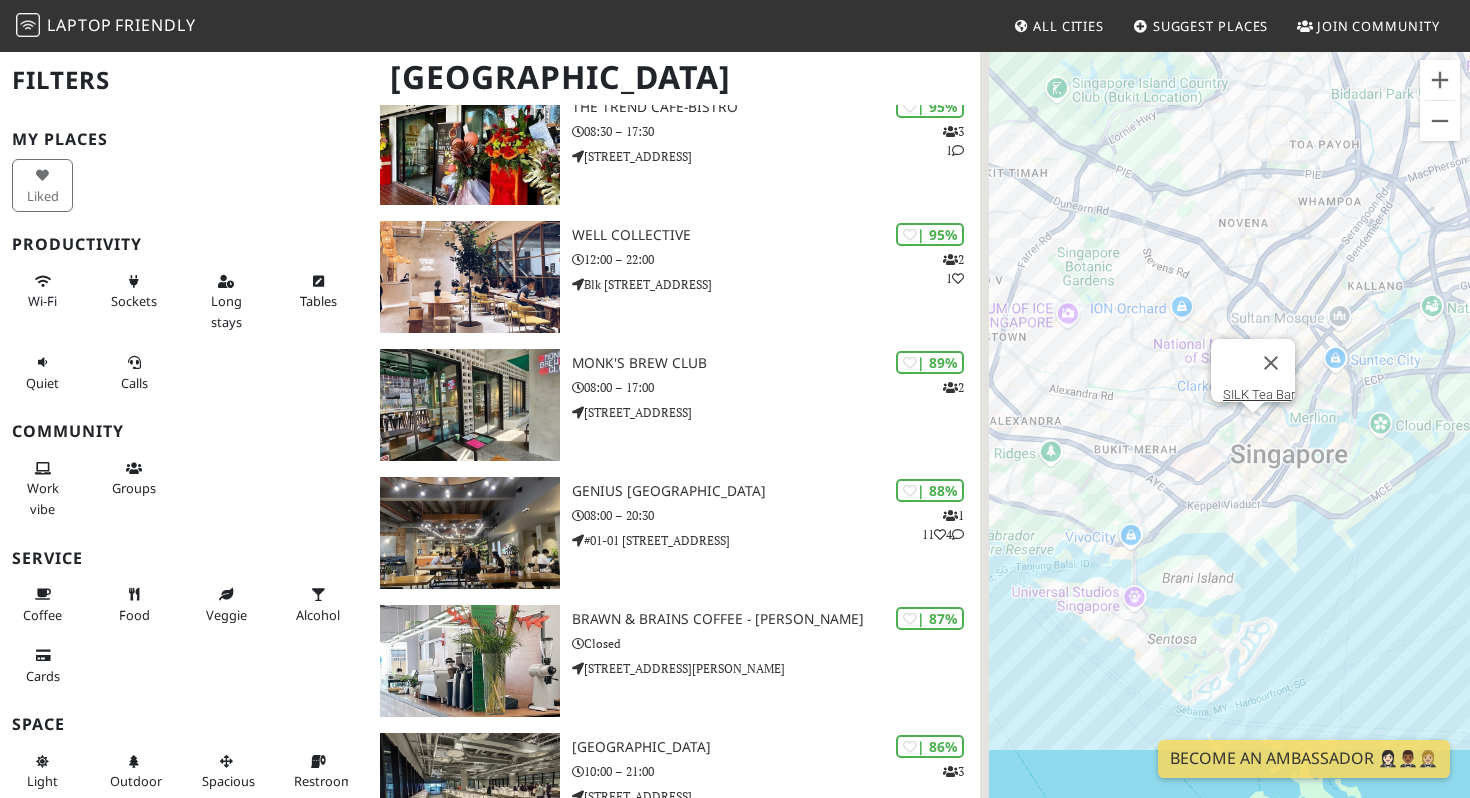 drag, startPoint x: 1089, startPoint y: 507, endPoint x: 1269, endPoint y: 537, distance: 182.48288 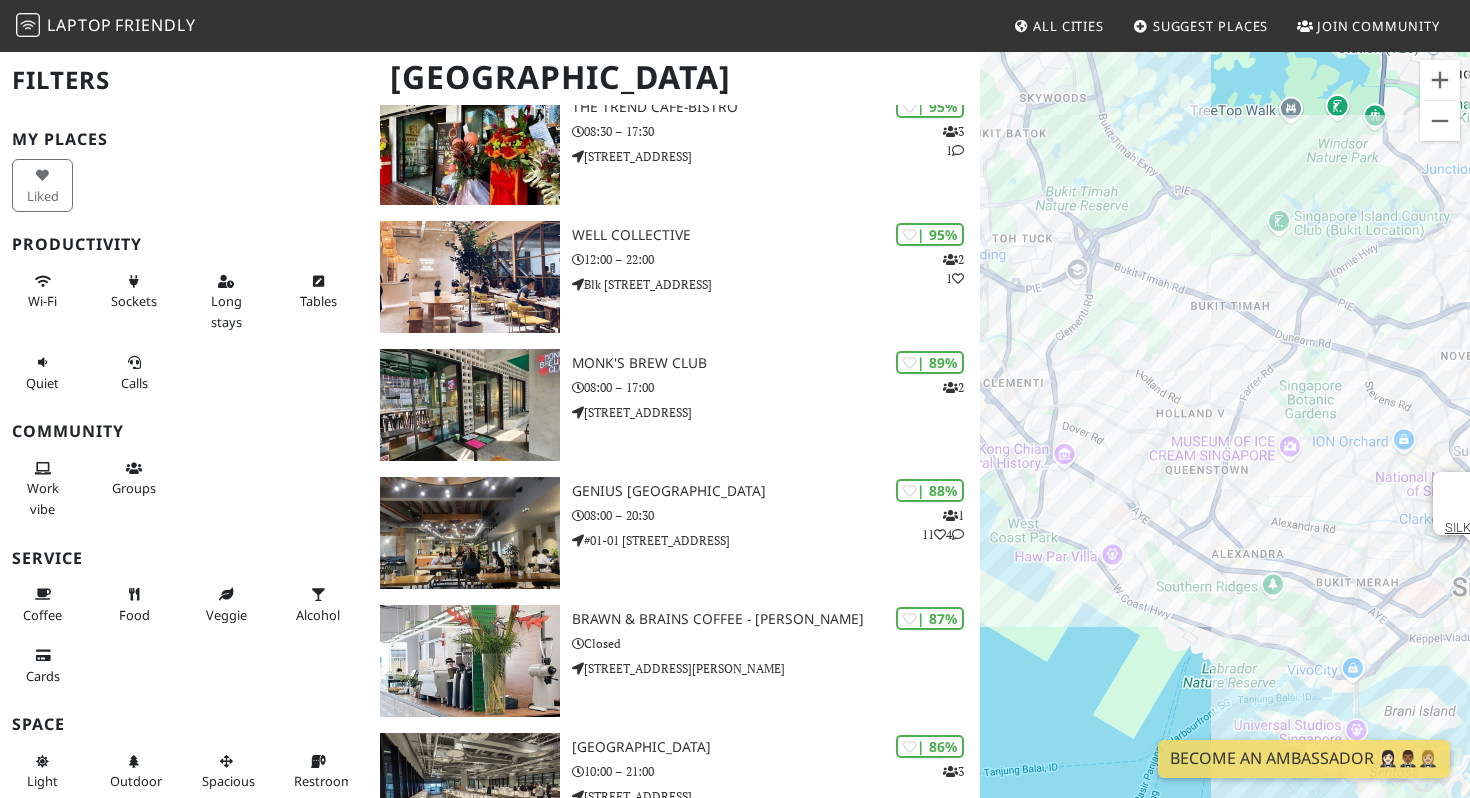 drag, startPoint x: 1122, startPoint y: 397, endPoint x: 1231, endPoint y: 517, distance: 162.11415 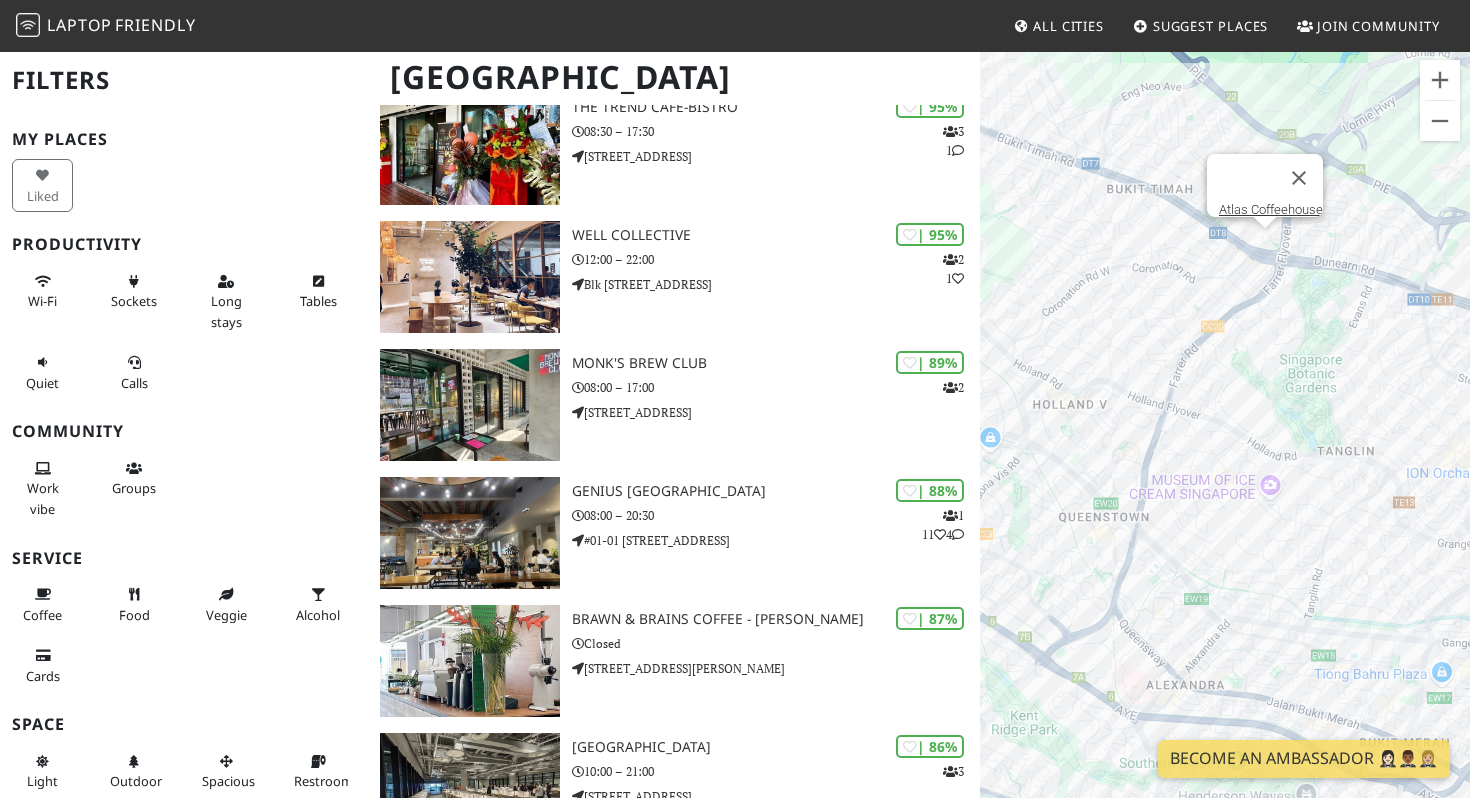 click on "To navigate, press the arrow keys. SILK Tea Bar Atlas Coffeehouse" at bounding box center (1225, 449) 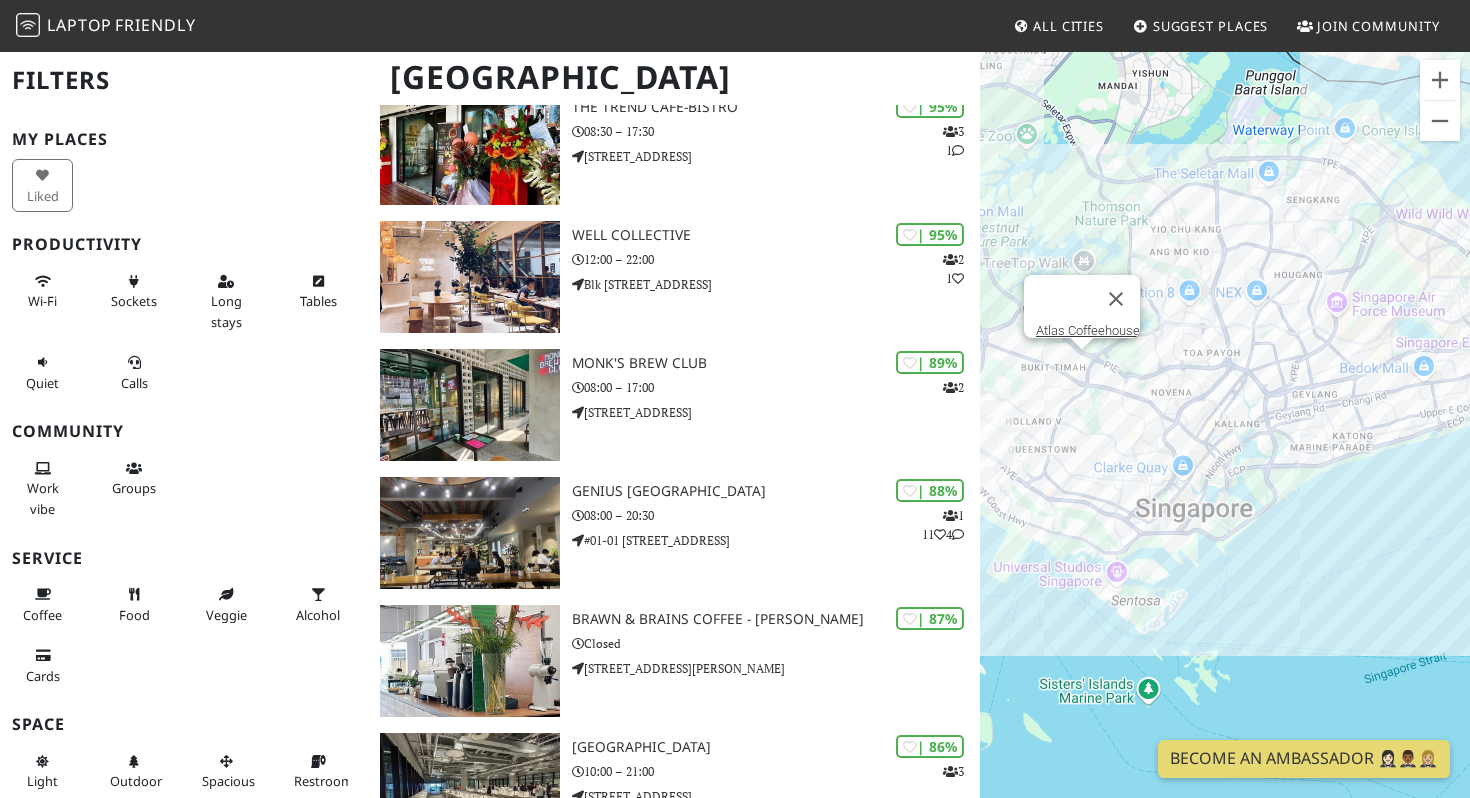 drag, startPoint x: 1330, startPoint y: 524, endPoint x: 1229, endPoint y: 533, distance: 101.4002 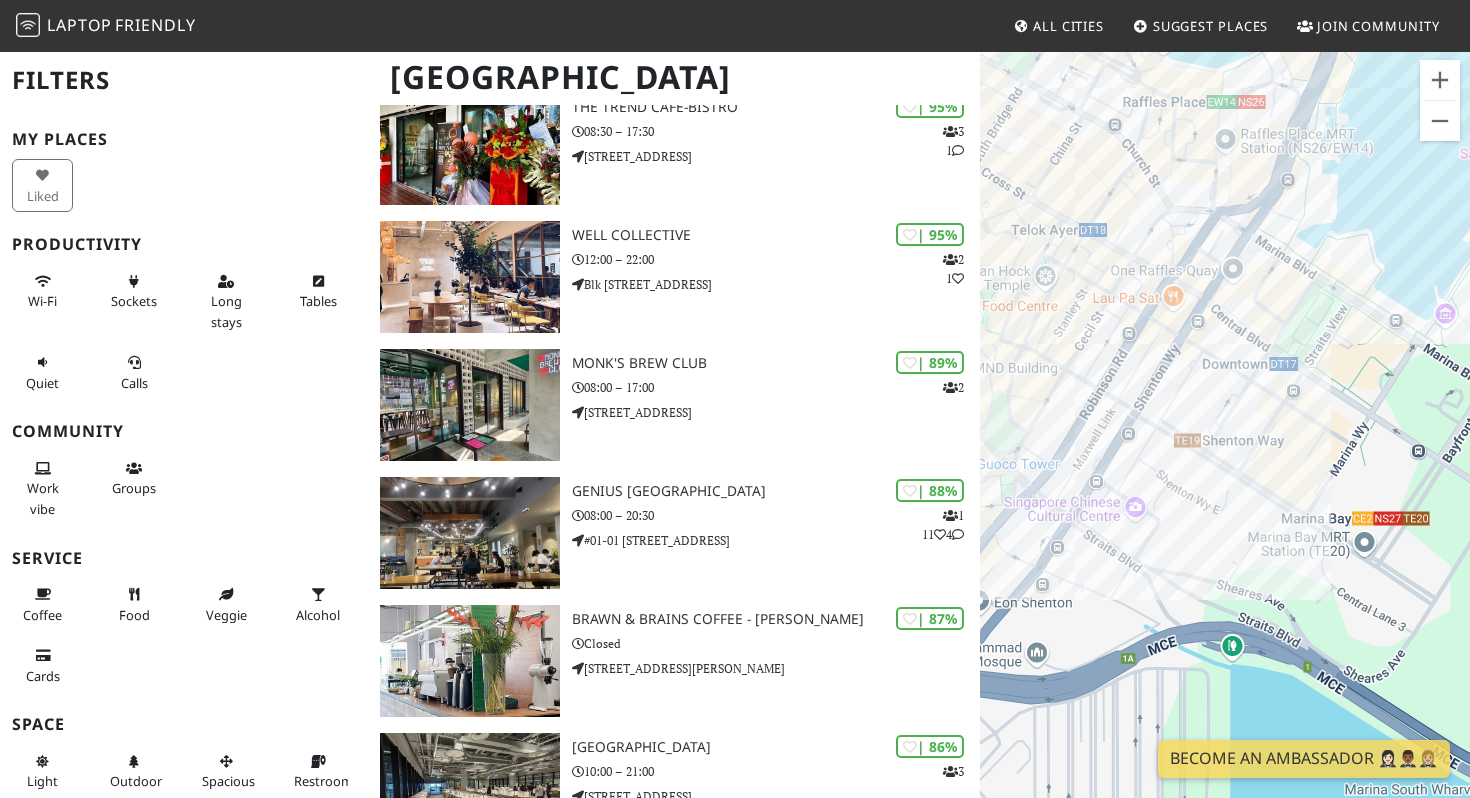 drag, startPoint x: 1179, startPoint y: 553, endPoint x: 1416, endPoint y: 674, distance: 266.10147 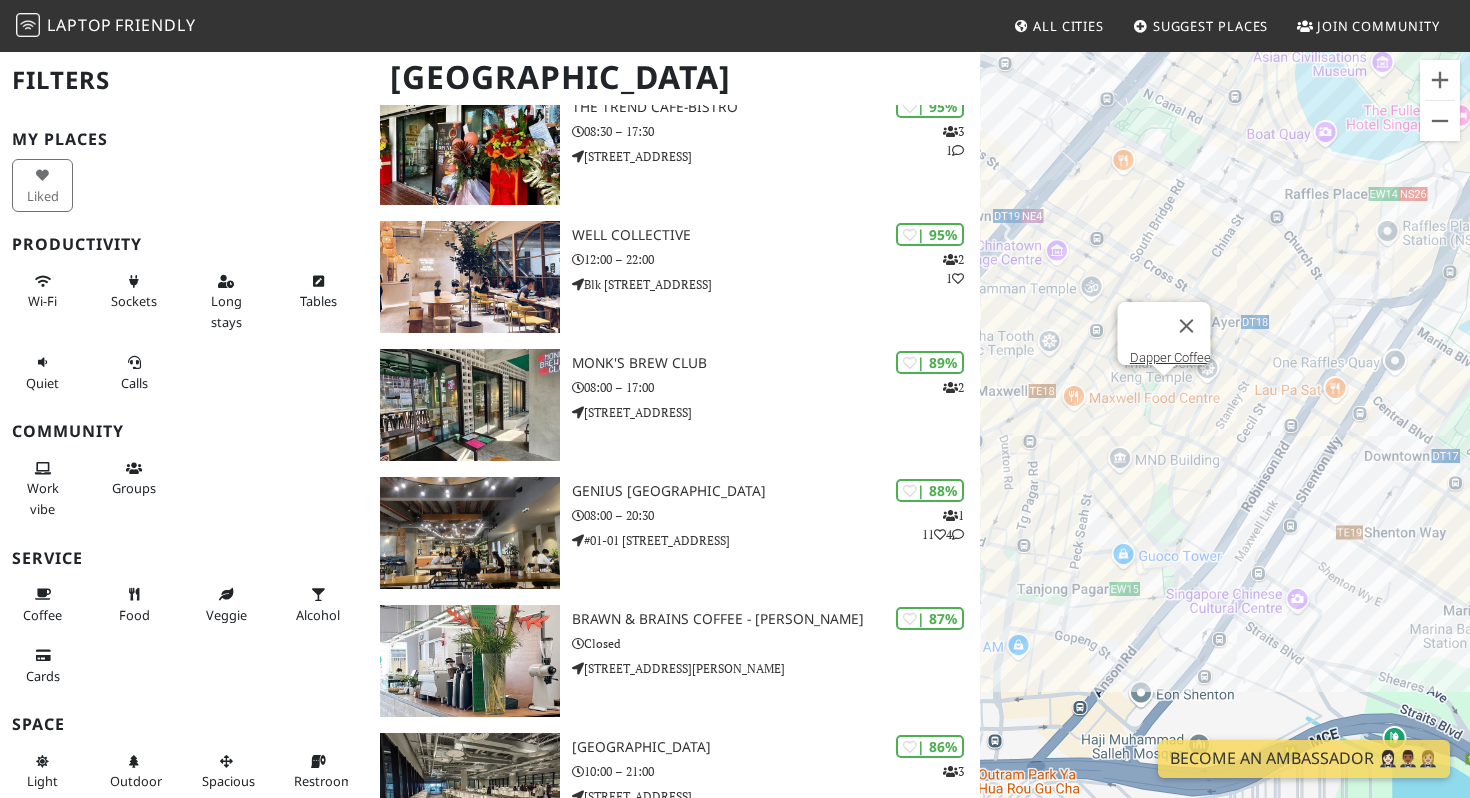 click on "To navigate, press the arrow keys. Atlas Coffeehouse Dapper Coffee" at bounding box center (1225, 449) 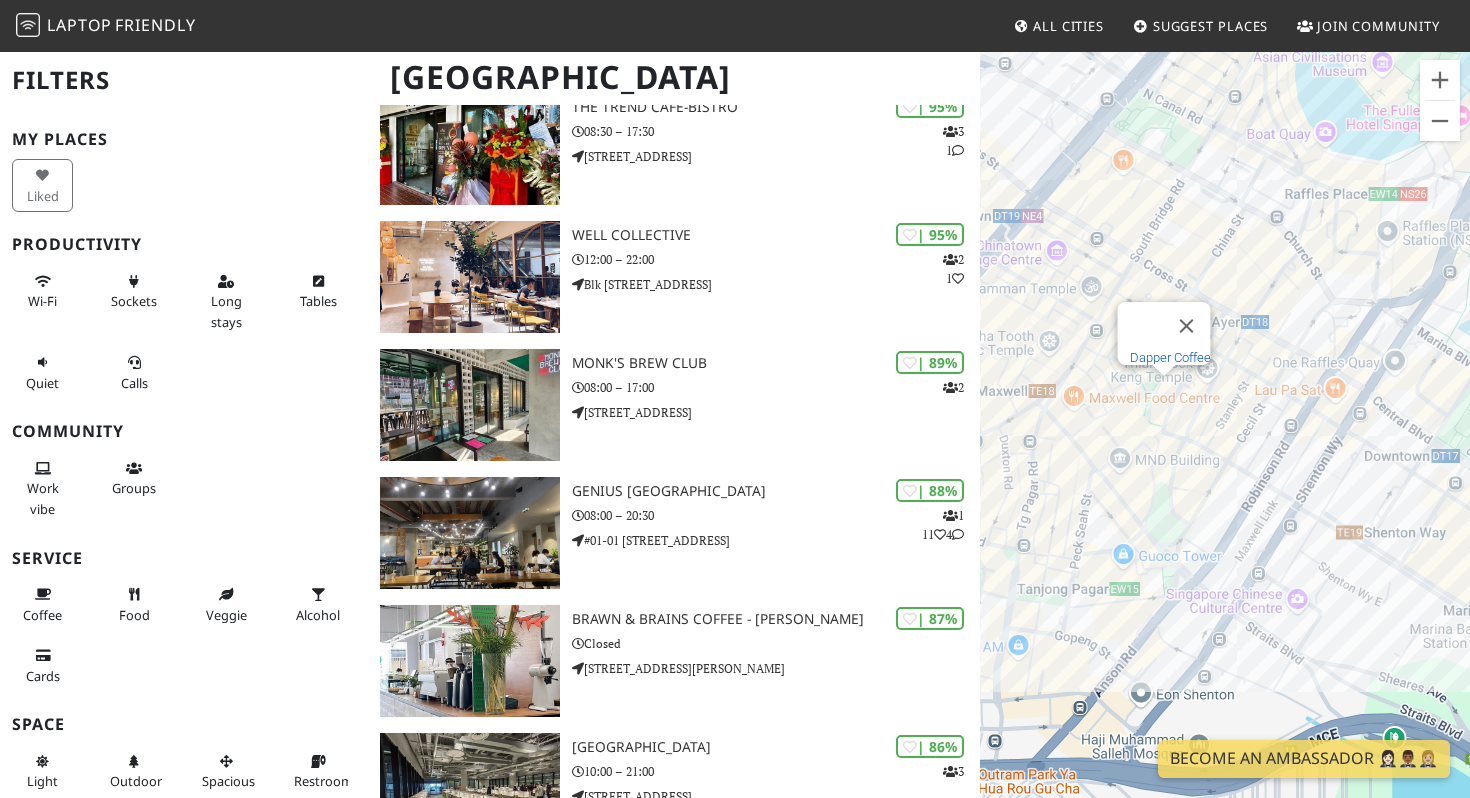 click on "Dapper Coffee" at bounding box center [1170, 357] 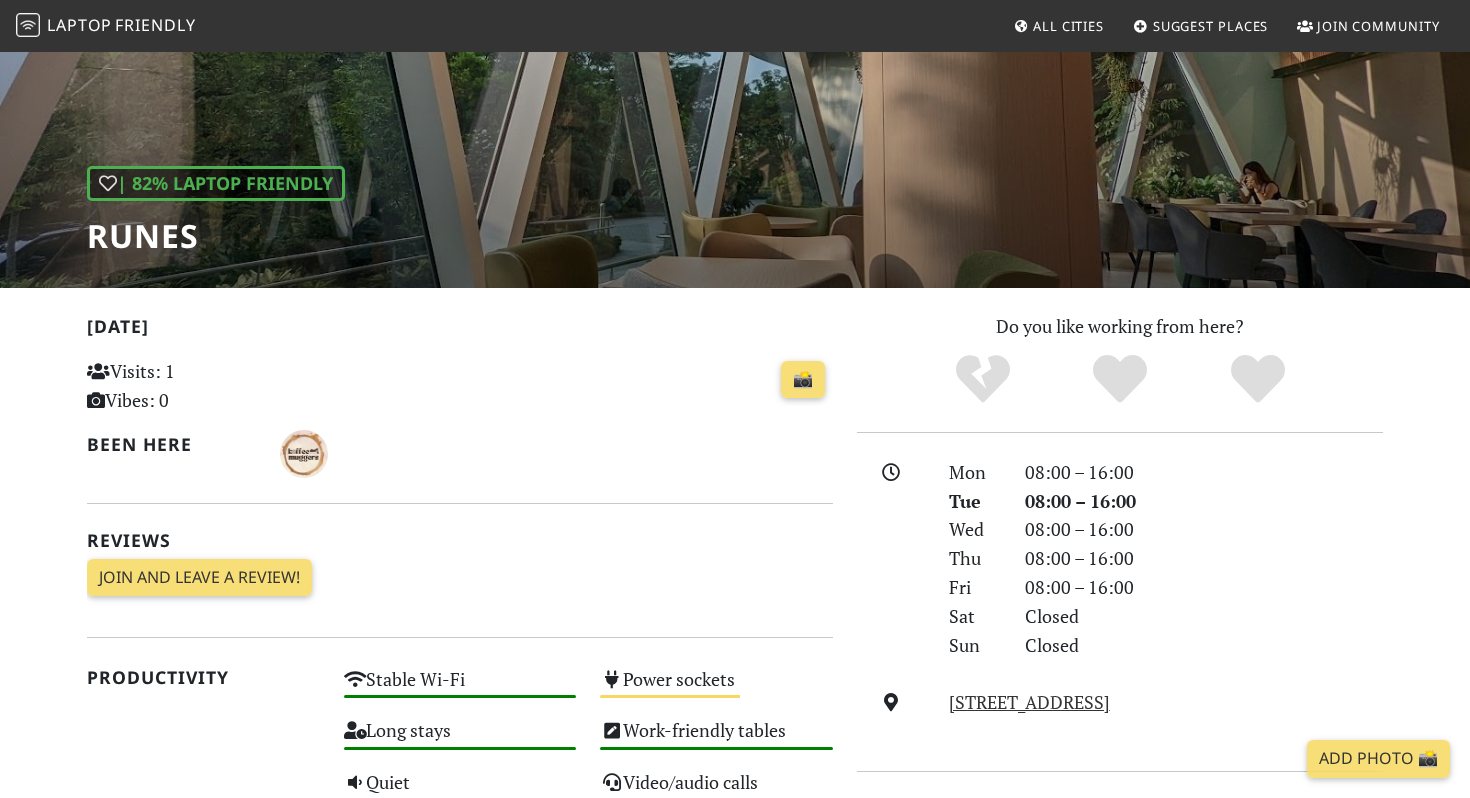 scroll, scrollTop: 177, scrollLeft: 0, axis: vertical 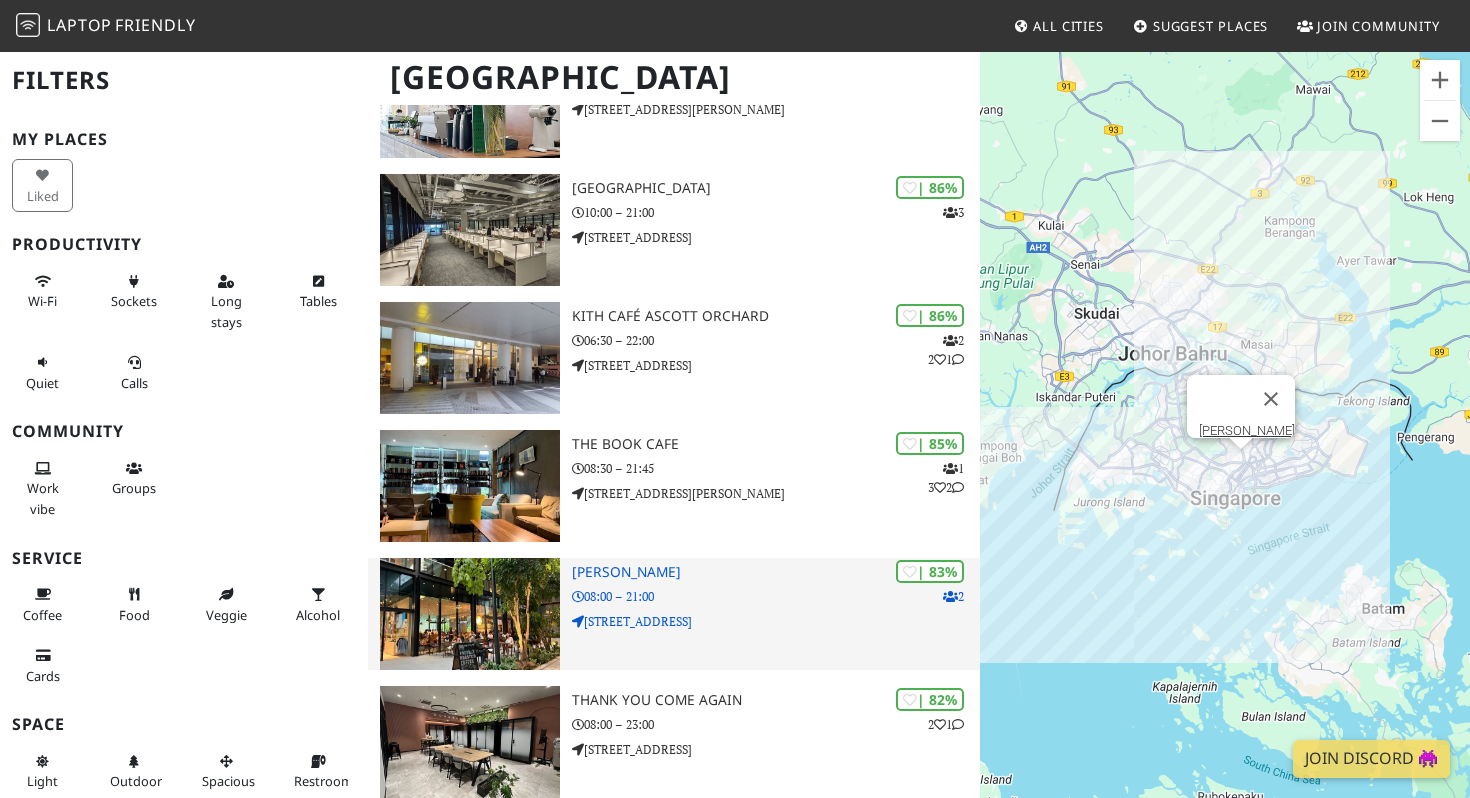click on "08:00 – 21:00" at bounding box center [776, 596] 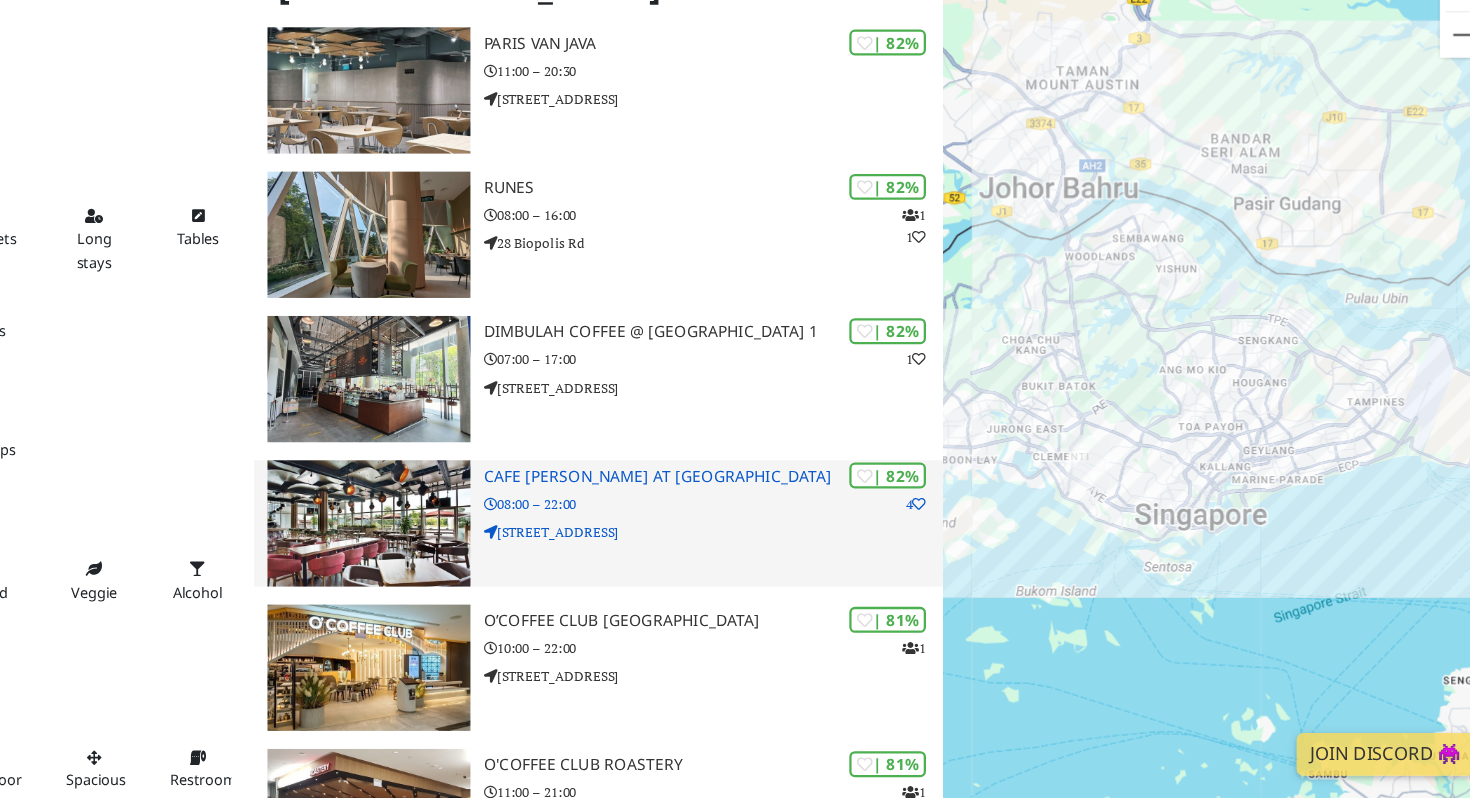 scroll, scrollTop: 1467, scrollLeft: 0, axis: vertical 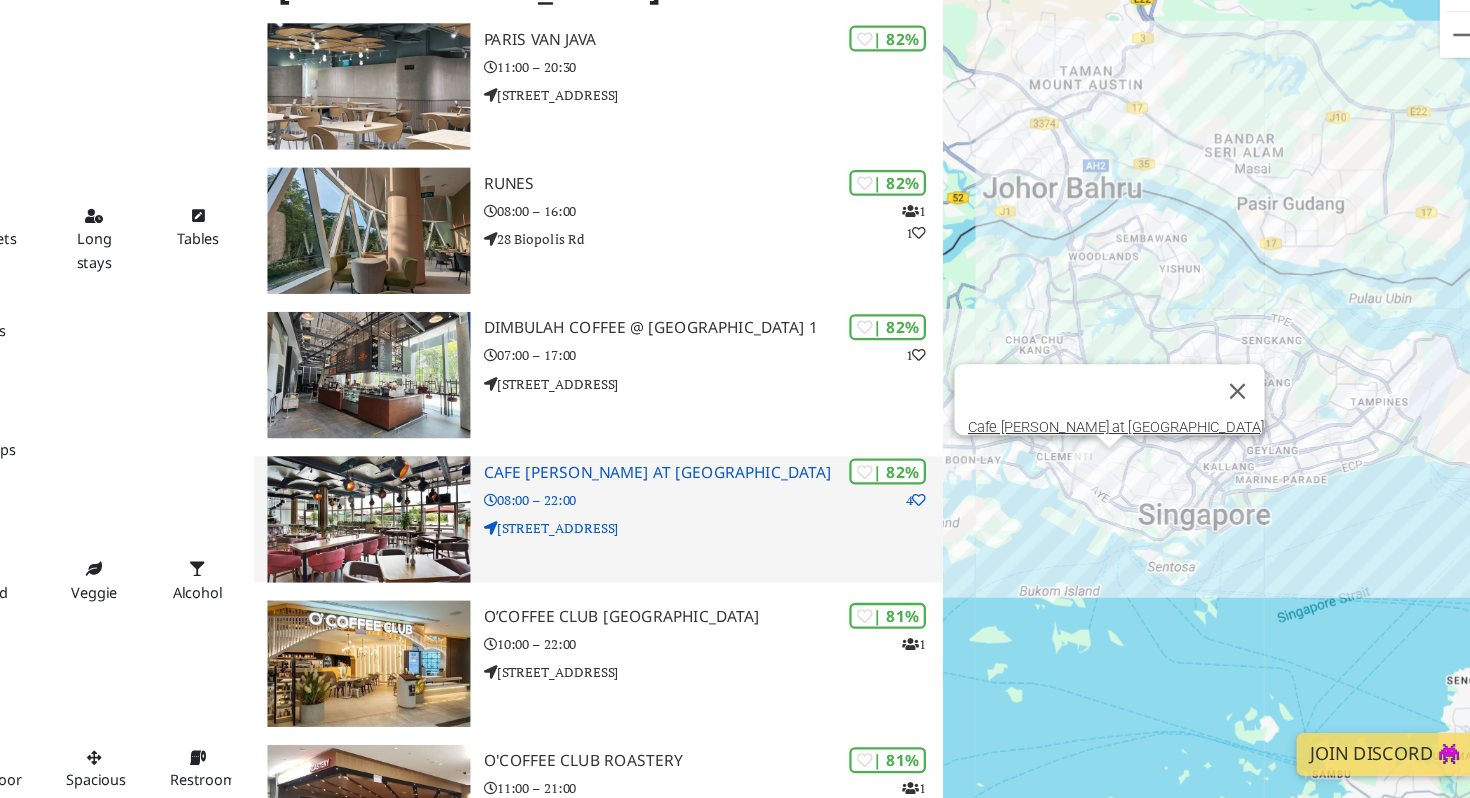 click on "| 82%
4
Cafe Melba at Mediapolis
08:00 – 22:00
1 Stars Ave" at bounding box center [776, 551] 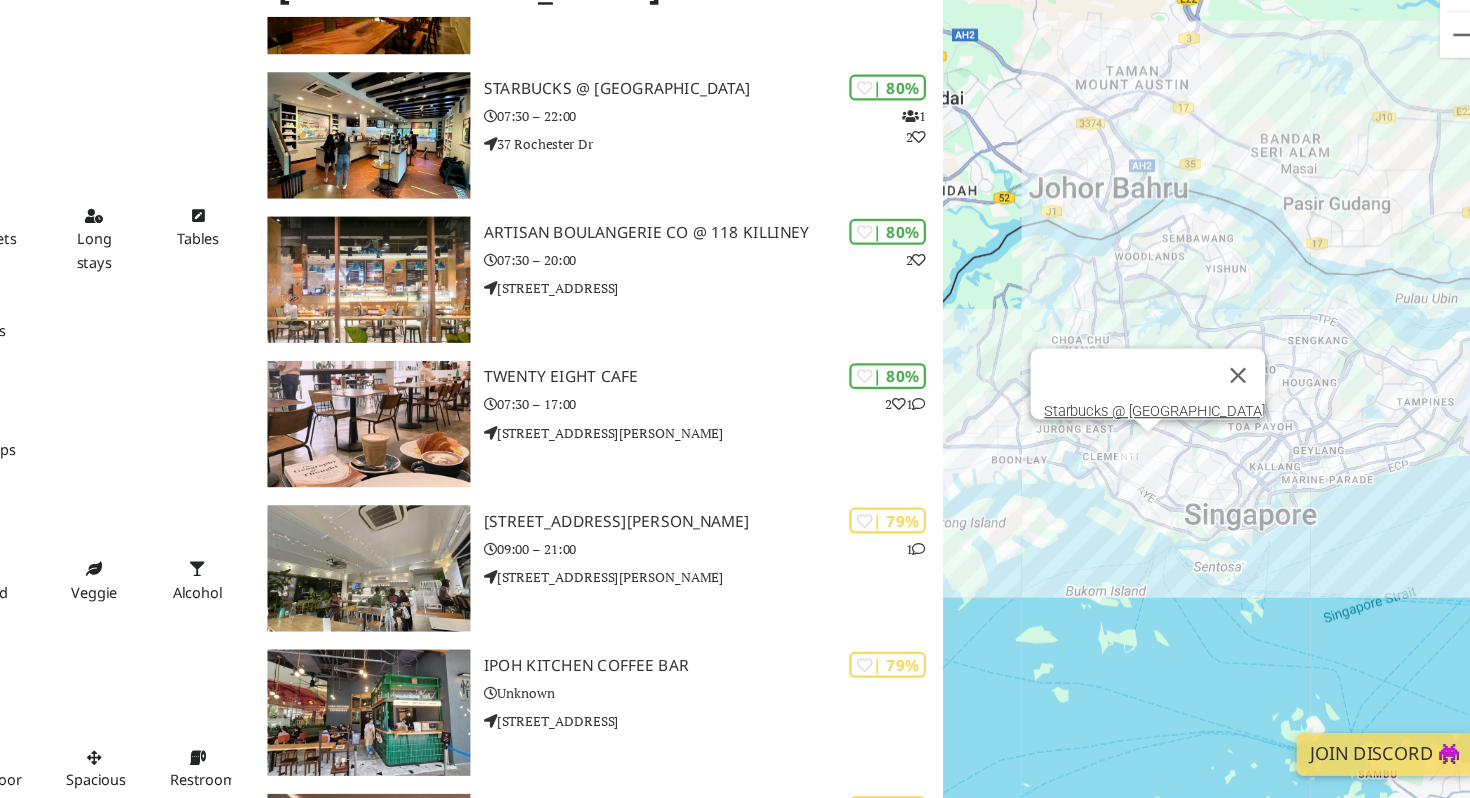 scroll, scrollTop: 2596, scrollLeft: 0, axis: vertical 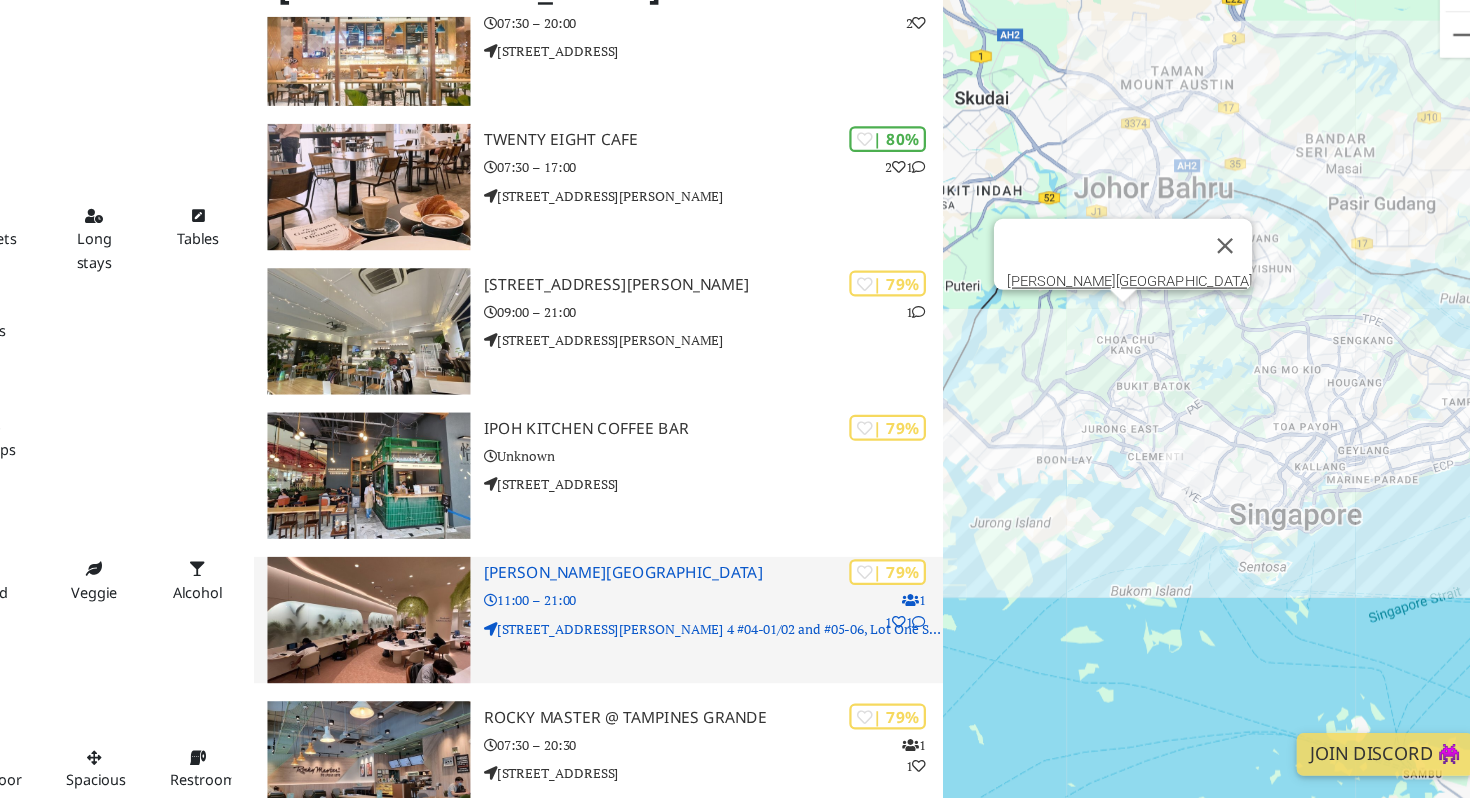 click on "11:00 – 21:00" at bounding box center (776, 622) 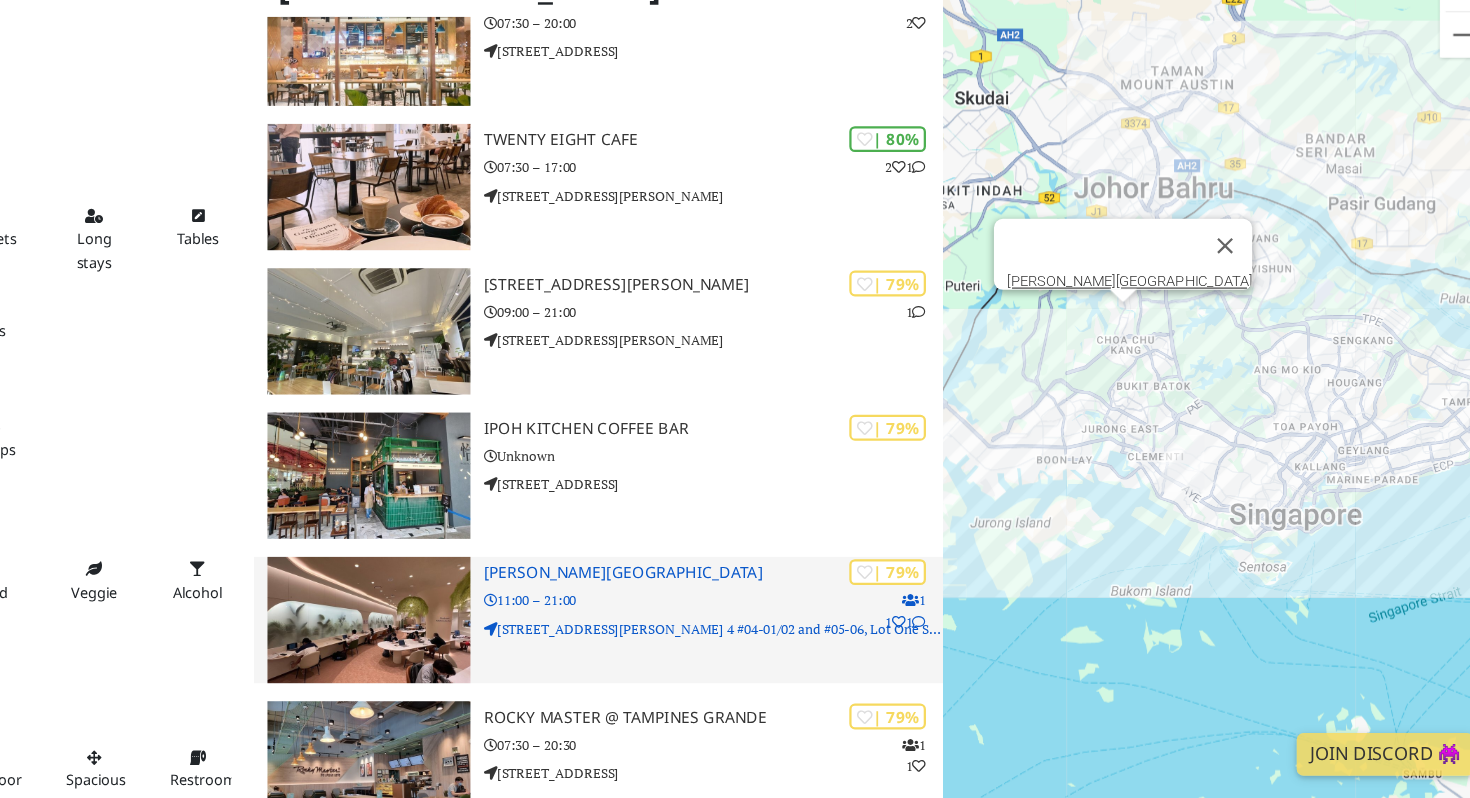 click on "| 79%
1
1
1
Choa Chu Kang Public Library
11:00 – 21:00
21 Choa Chu Kang Avenue 4 #04-01/02 and #05-06, Lot One Shopper’s Mall" at bounding box center [776, 640] 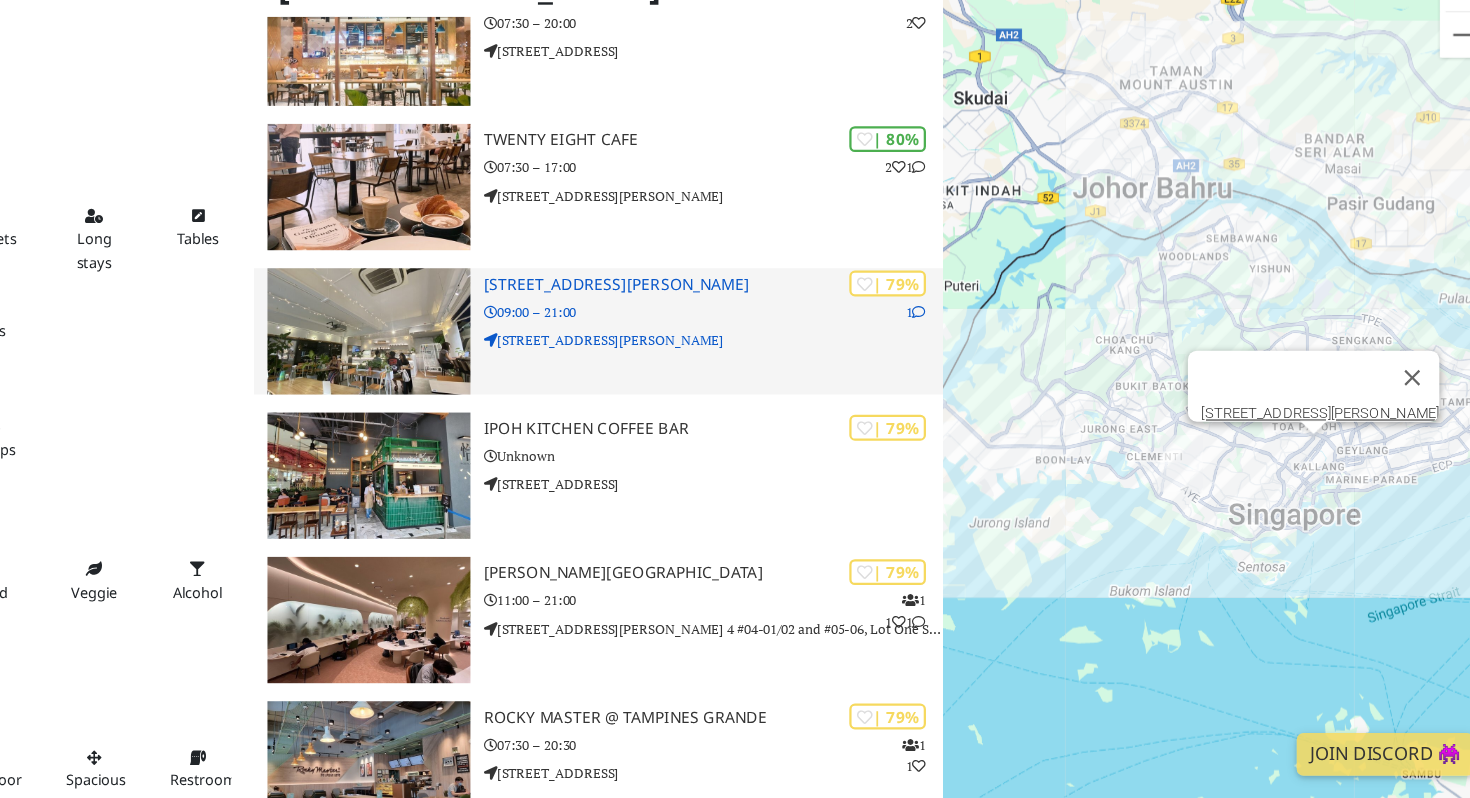 scroll, scrollTop: 2929, scrollLeft: 0, axis: vertical 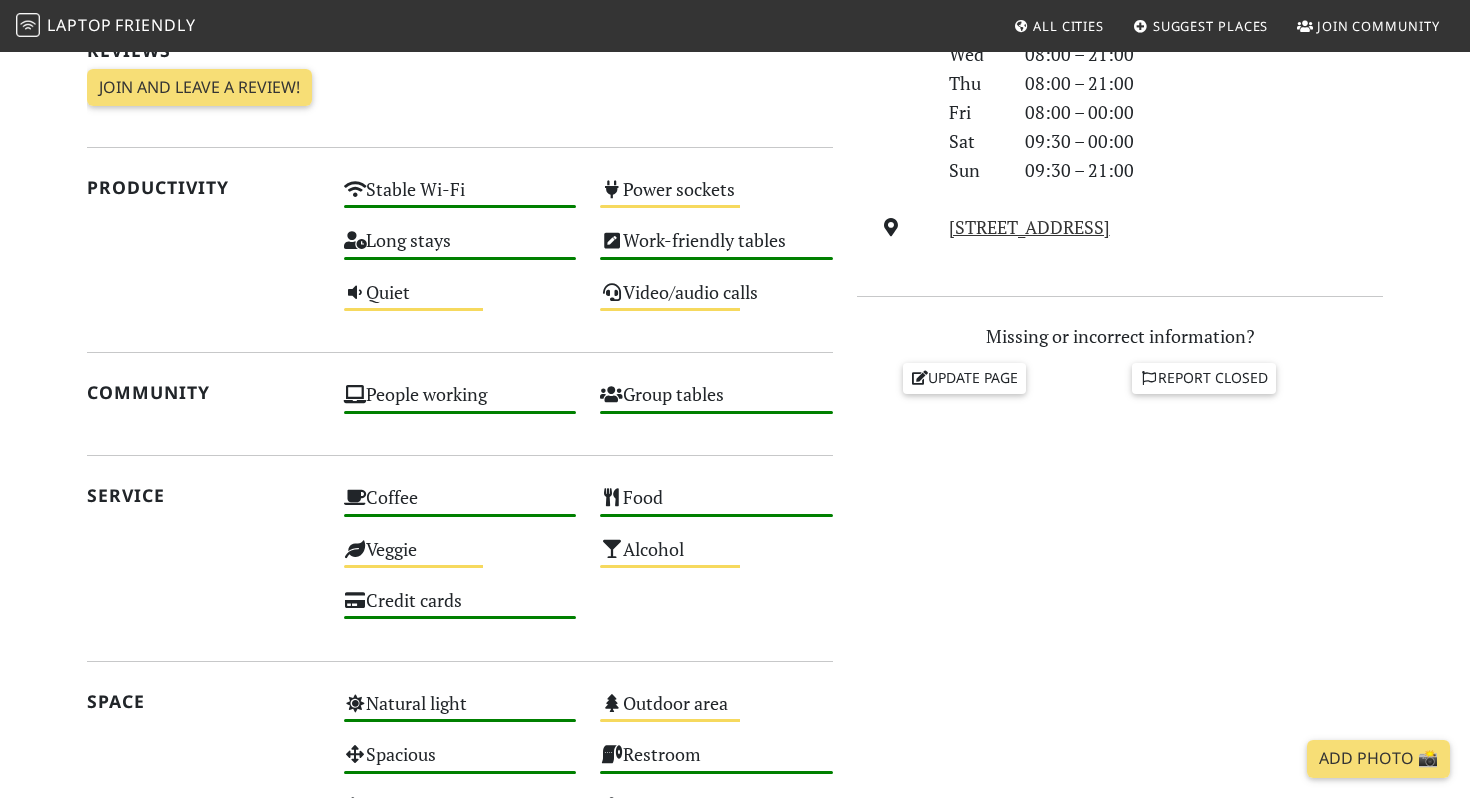 click on "130 BEACH ROAD #01-13 & 14, S(189774 Guoco Midtown, 189774, Singapore" at bounding box center (1166, 227) 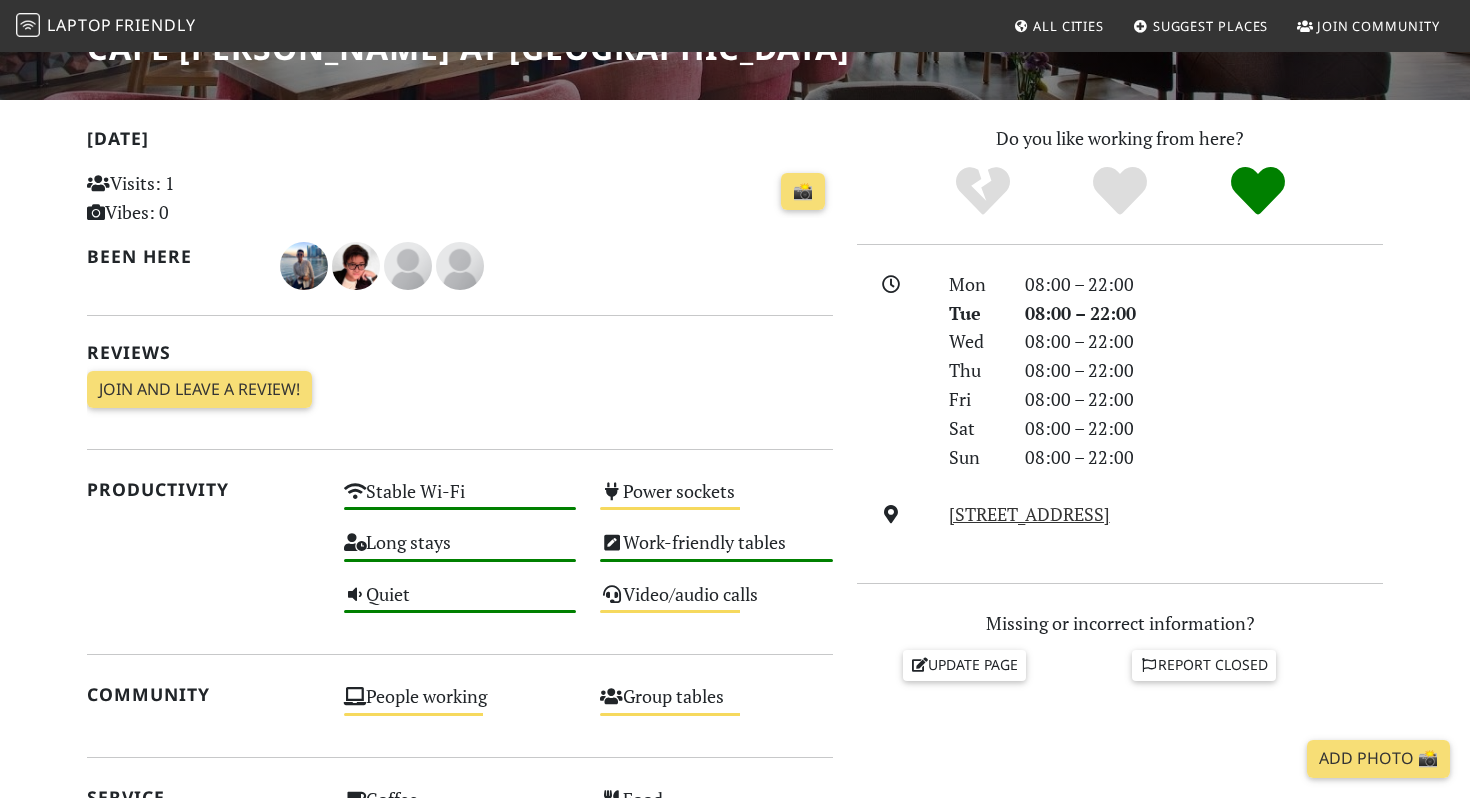 scroll, scrollTop: 333, scrollLeft: 0, axis: vertical 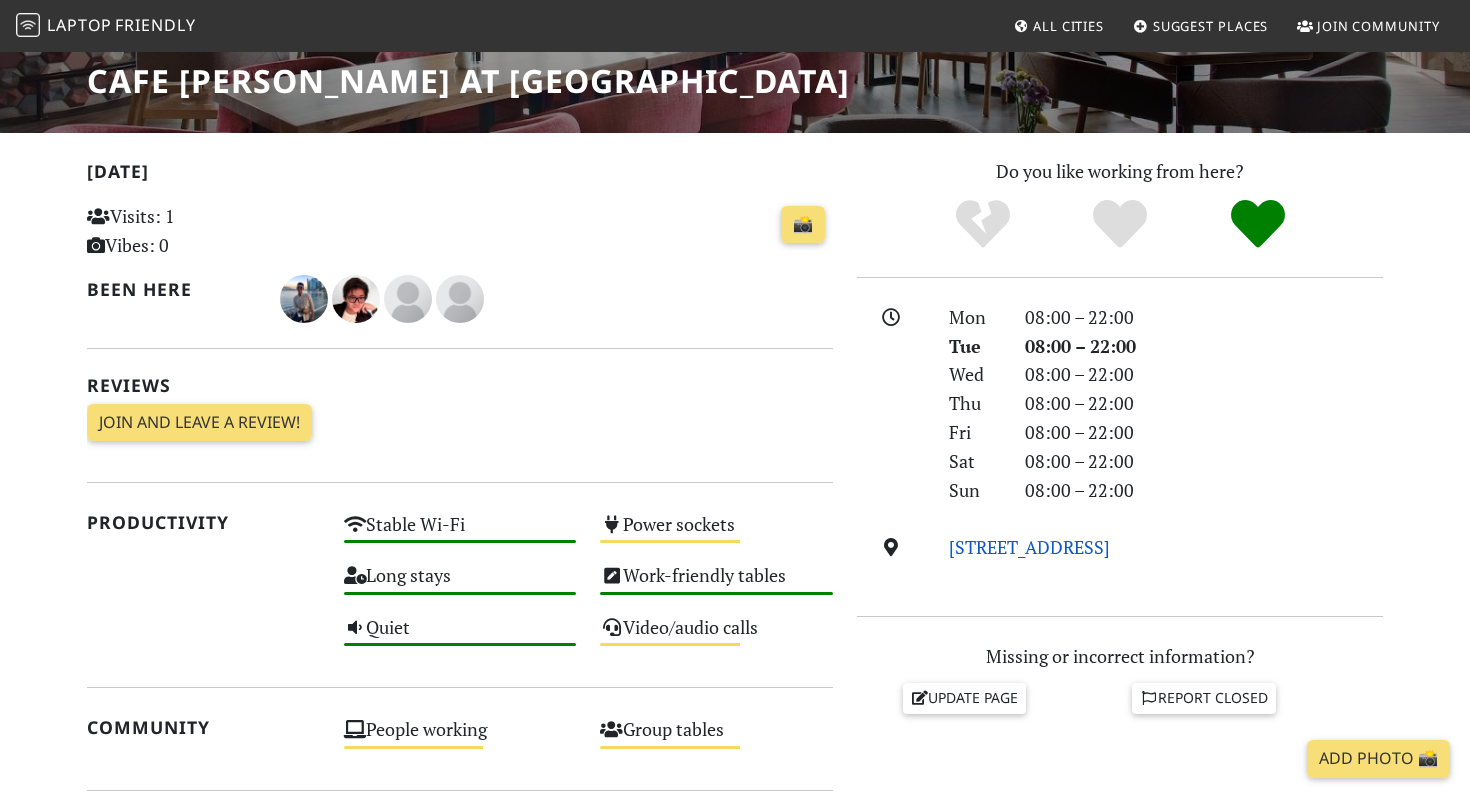 click on "[STREET_ADDRESS]" at bounding box center (1029, 547) 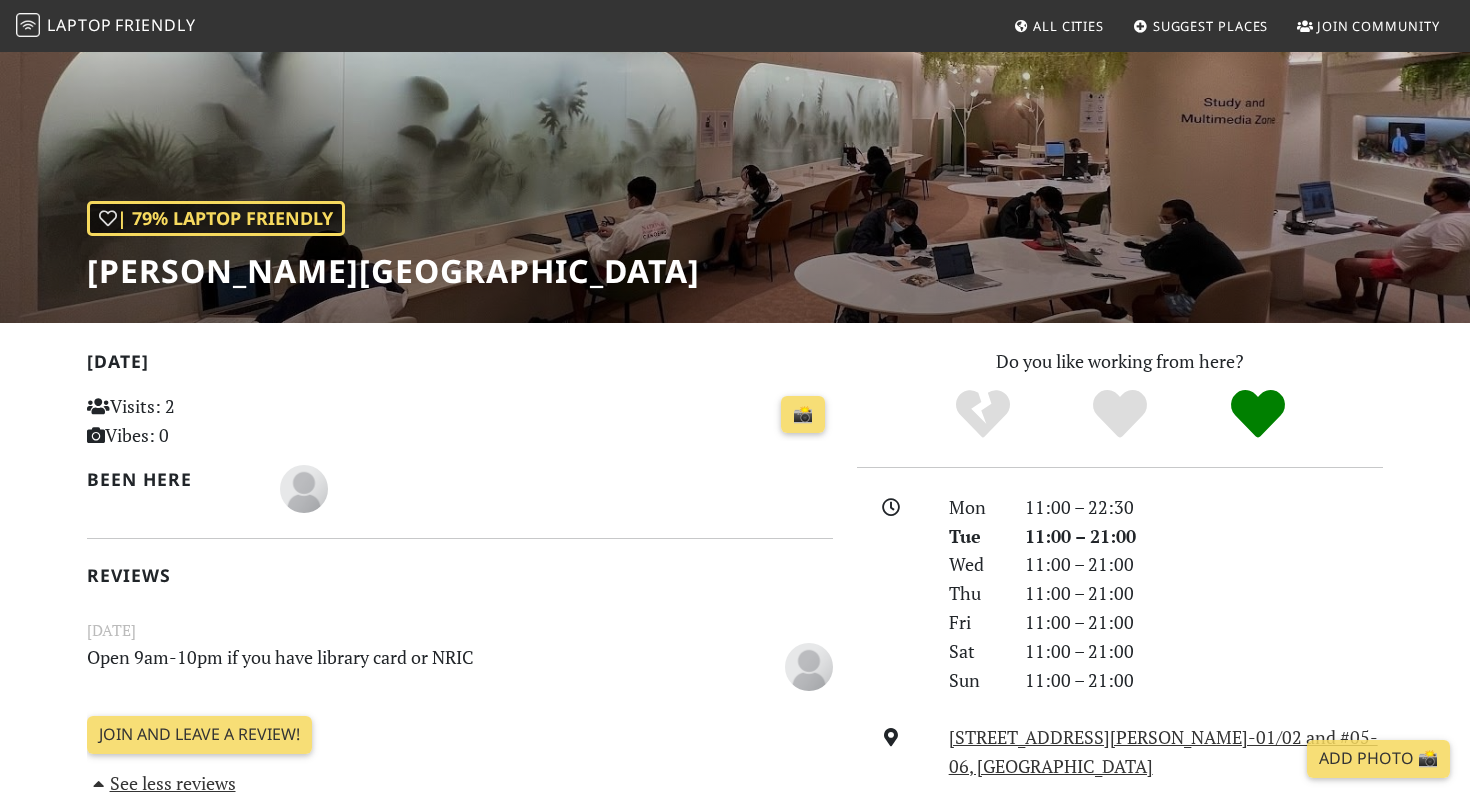 scroll, scrollTop: 131, scrollLeft: 0, axis: vertical 